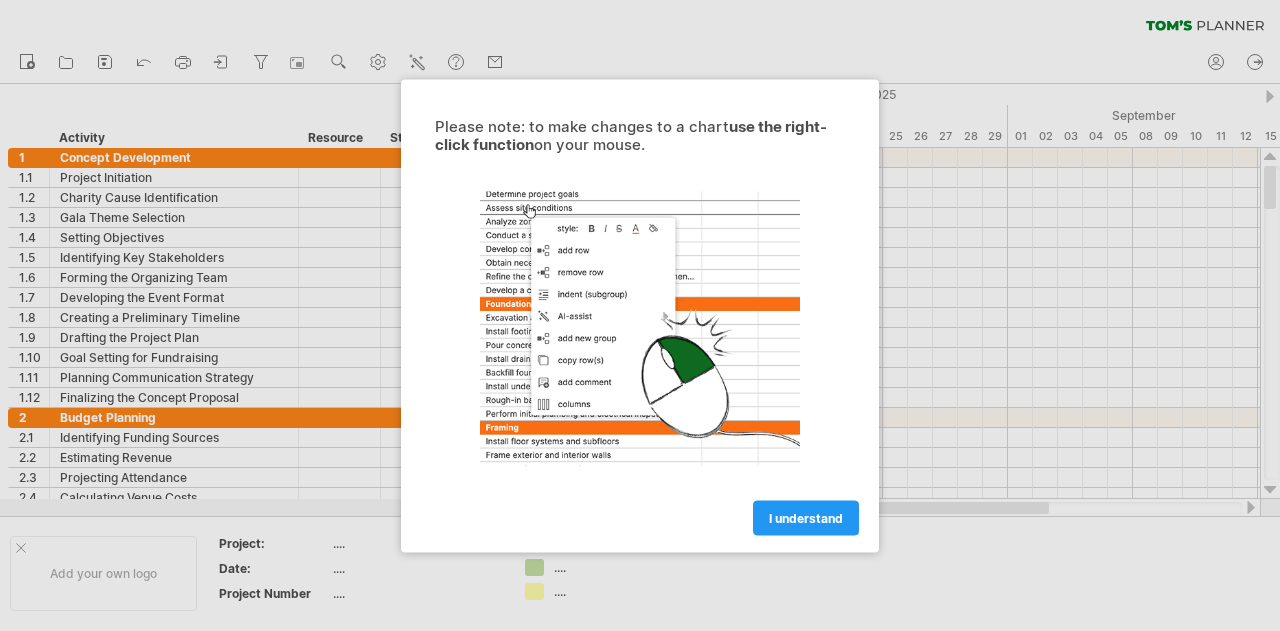 scroll, scrollTop: 0, scrollLeft: 0, axis: both 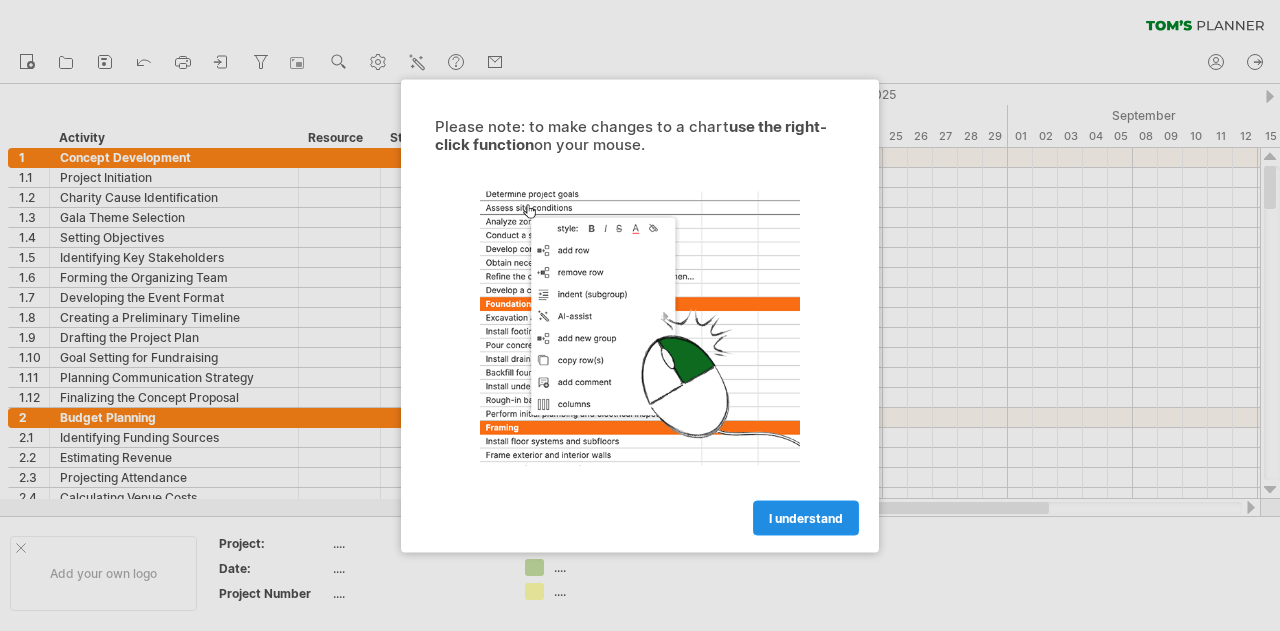 click on "I understand" at bounding box center [806, 517] 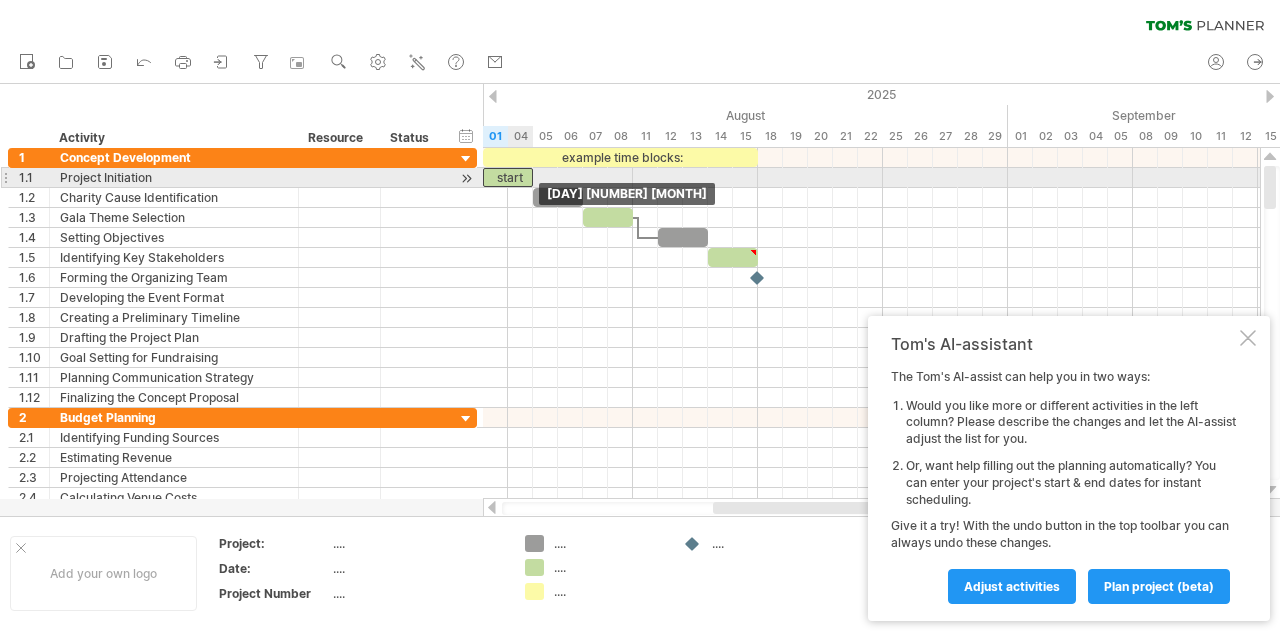 click on "start" at bounding box center [508, 177] 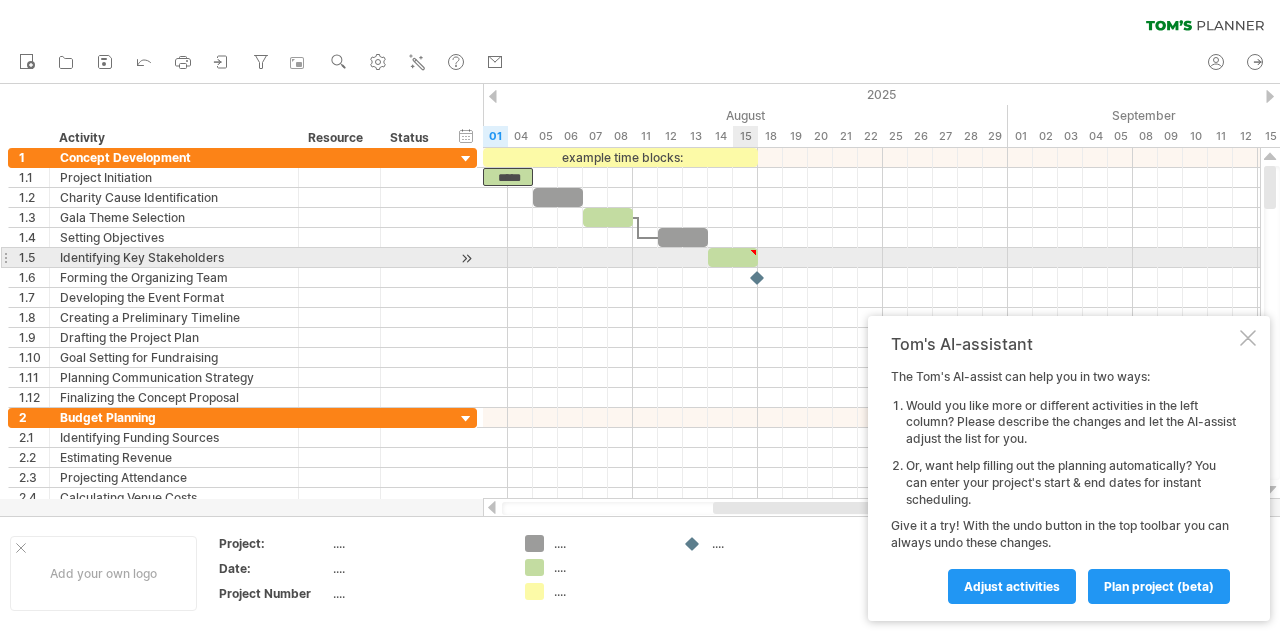 type on "**********" 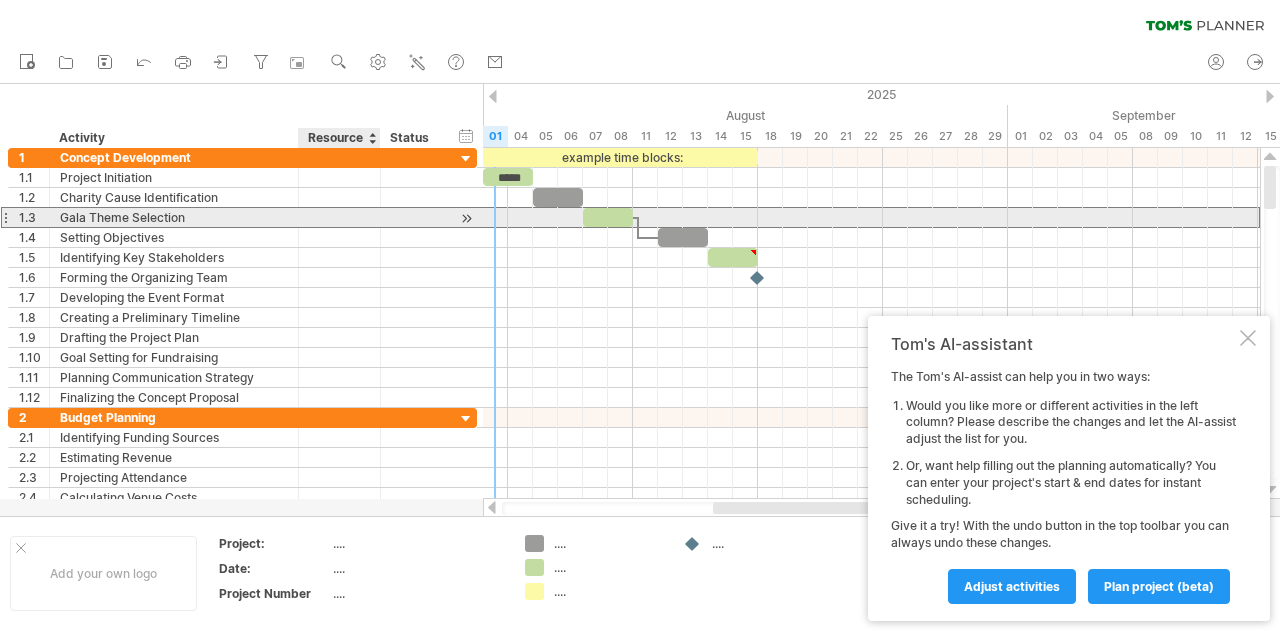 click at bounding box center (339, 217) 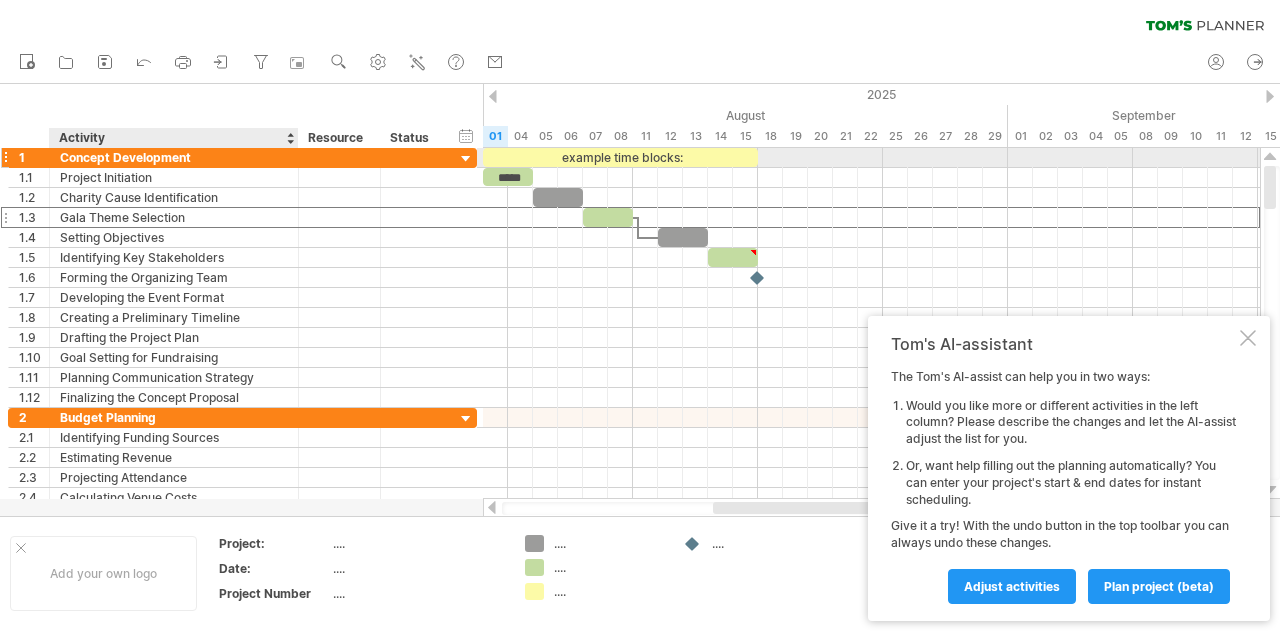 click on "Concept Development" at bounding box center (174, 157) 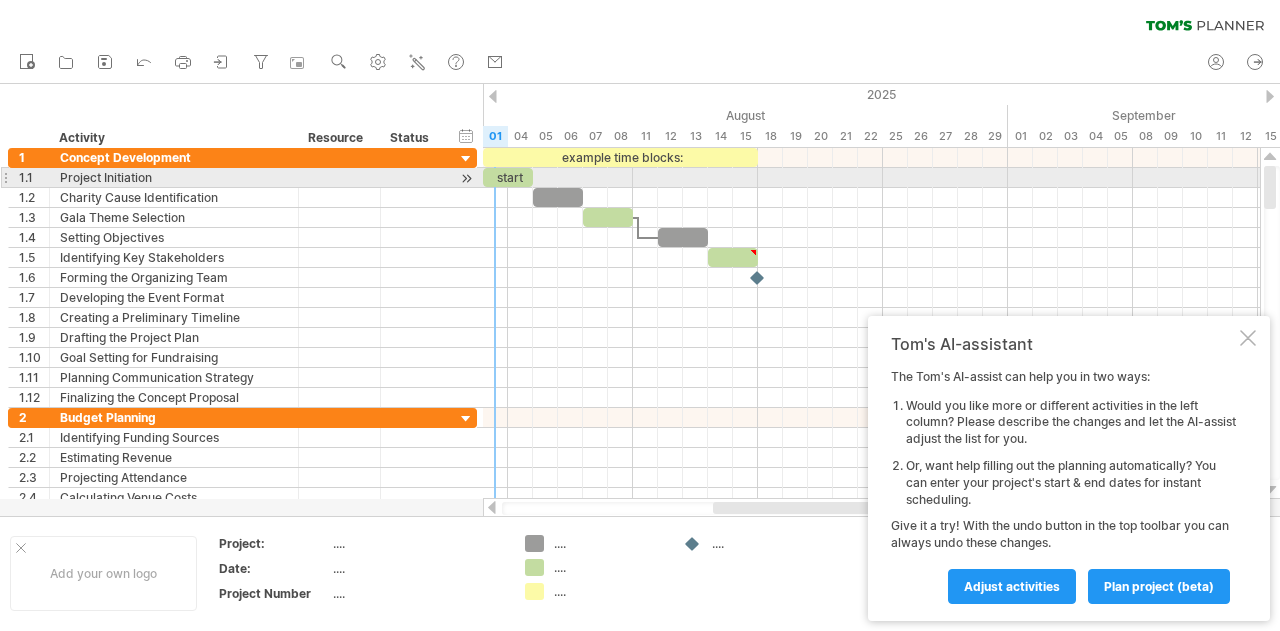 click at bounding box center (466, 178) 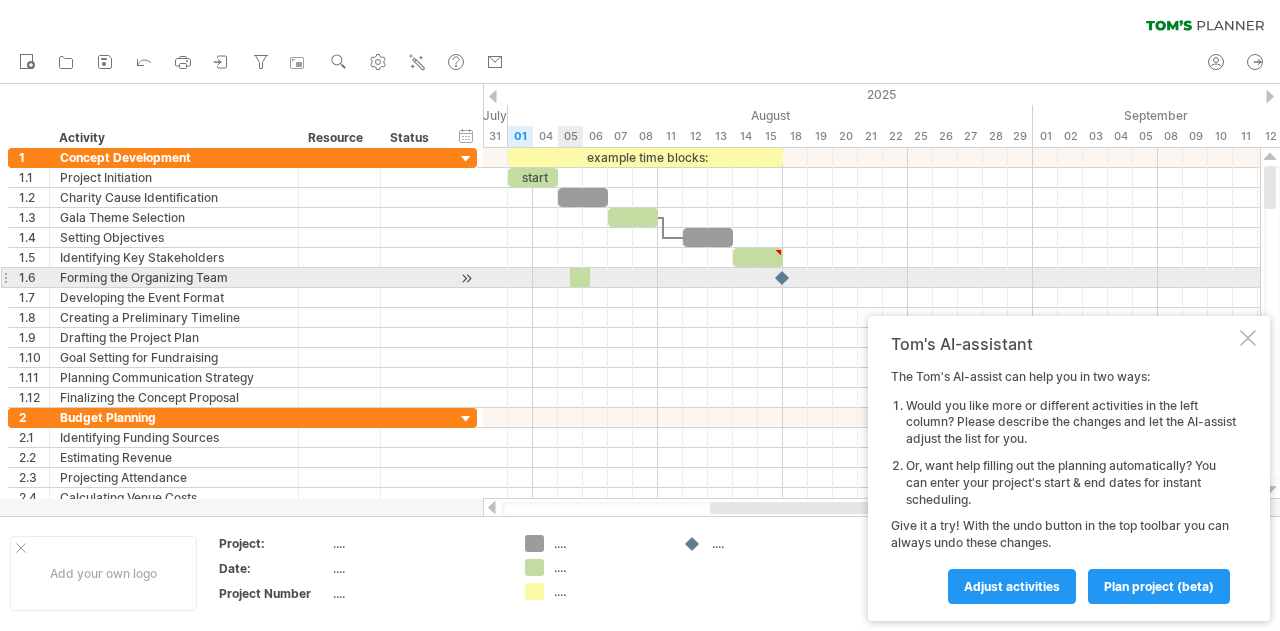 drag, startPoint x: 538, startPoint y: 569, endPoint x: 576, endPoint y: 283, distance: 288.51343 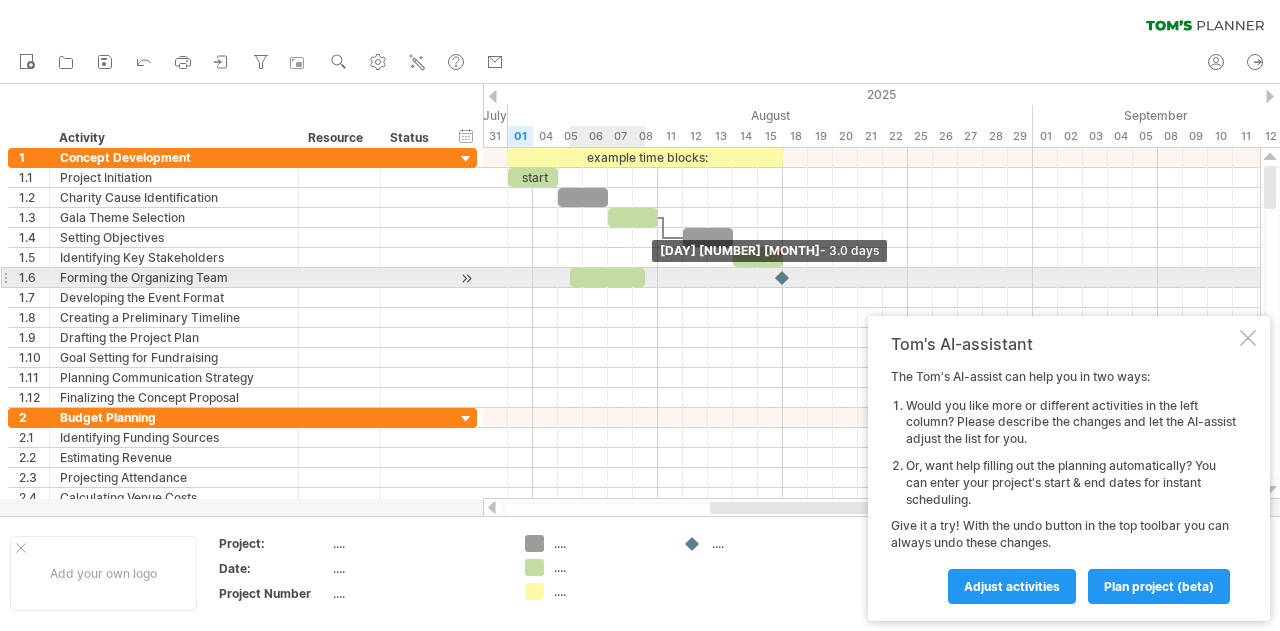 drag, startPoint x: 583, startPoint y: 271, endPoint x: 649, endPoint y: 285, distance: 67.46851 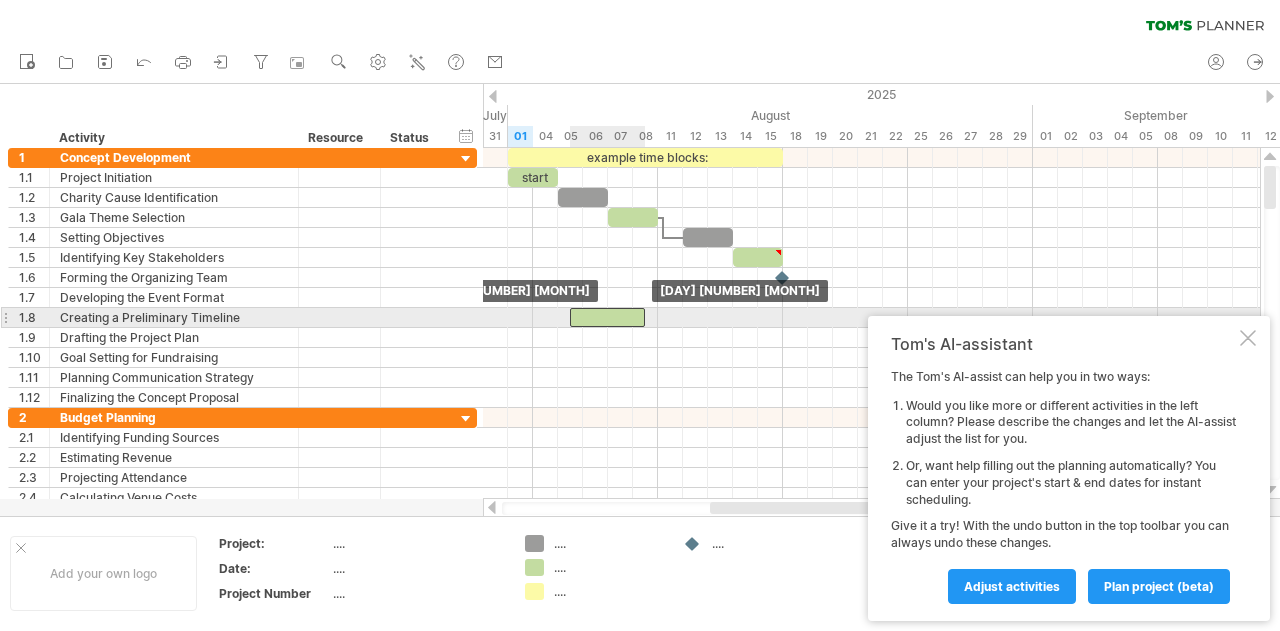 drag, startPoint x: 608, startPoint y: 276, endPoint x: 610, endPoint y: 319, distance: 43.046486 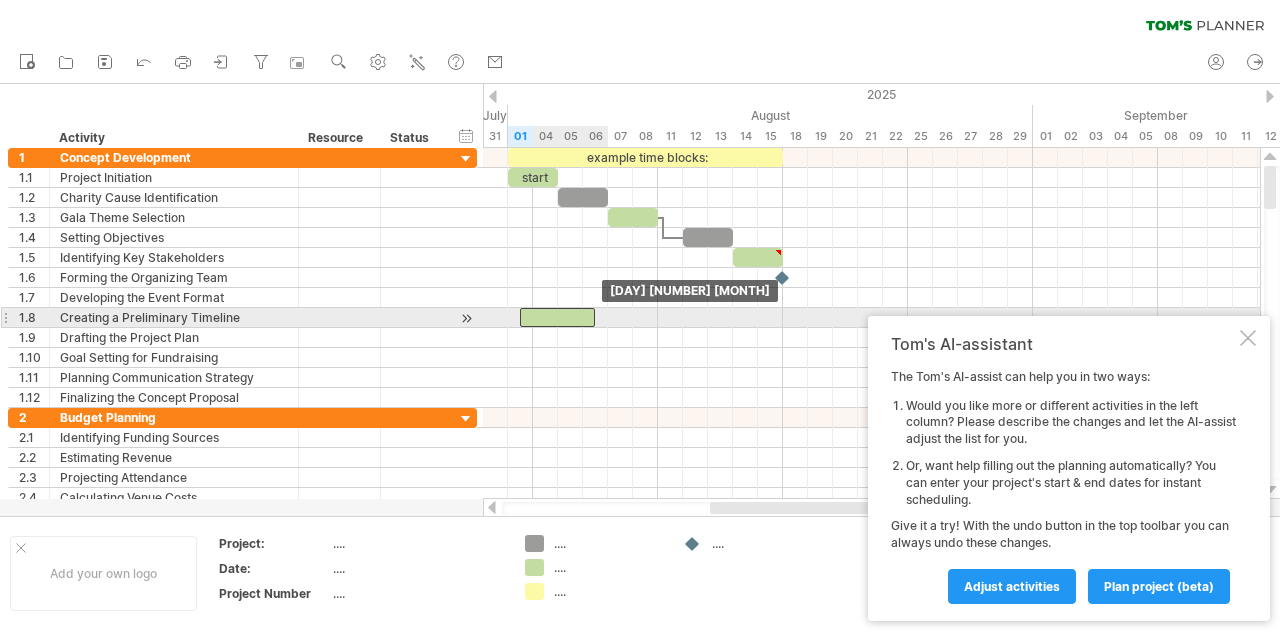 drag, startPoint x: 608, startPoint y: 310, endPoint x: 564, endPoint y: 315, distance: 44.28318 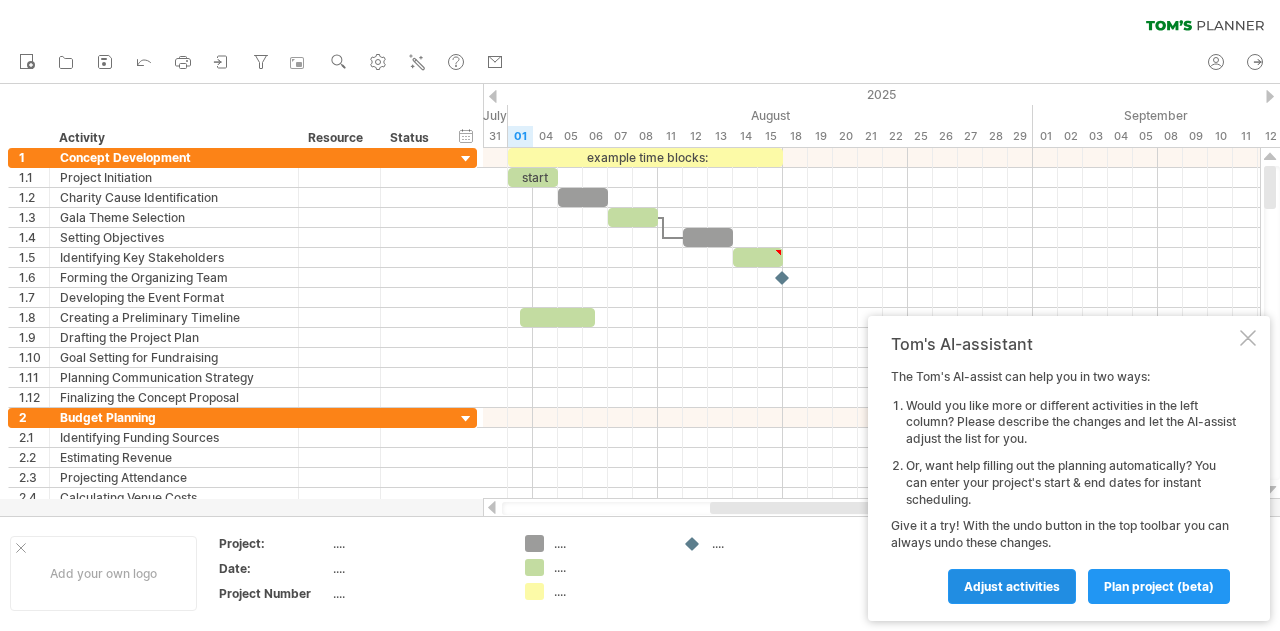 click on "Adjust activities" at bounding box center (1012, 586) 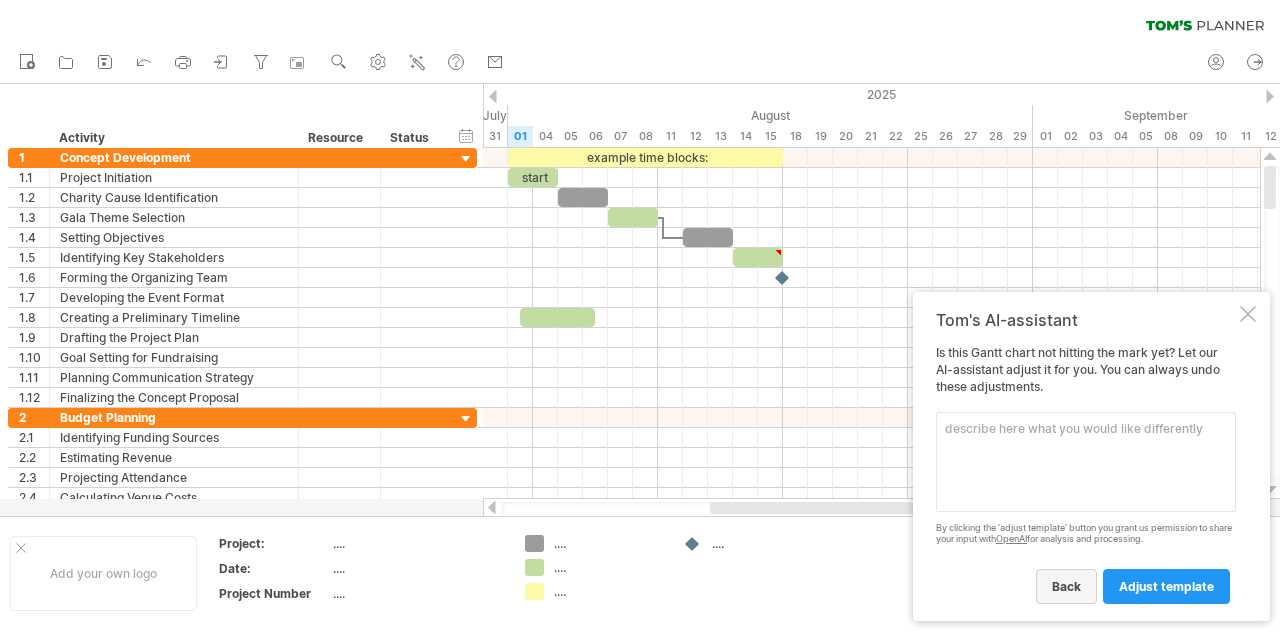 click on "back" at bounding box center (1066, 586) 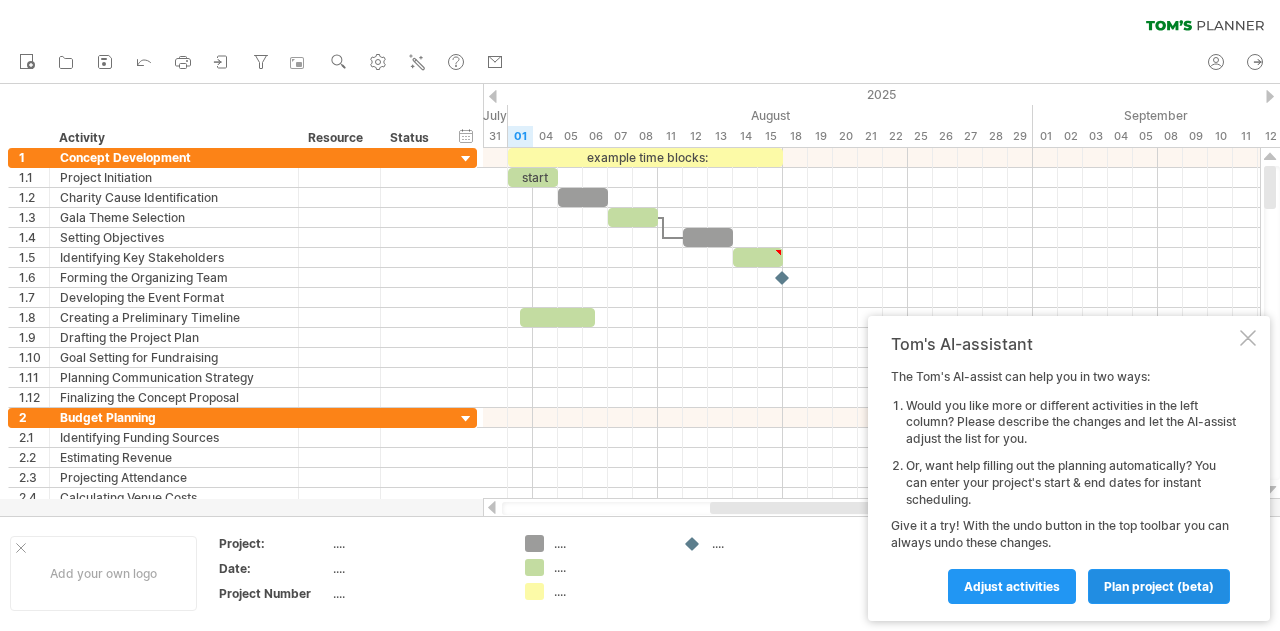 click on "plan project (beta)" at bounding box center [1159, 586] 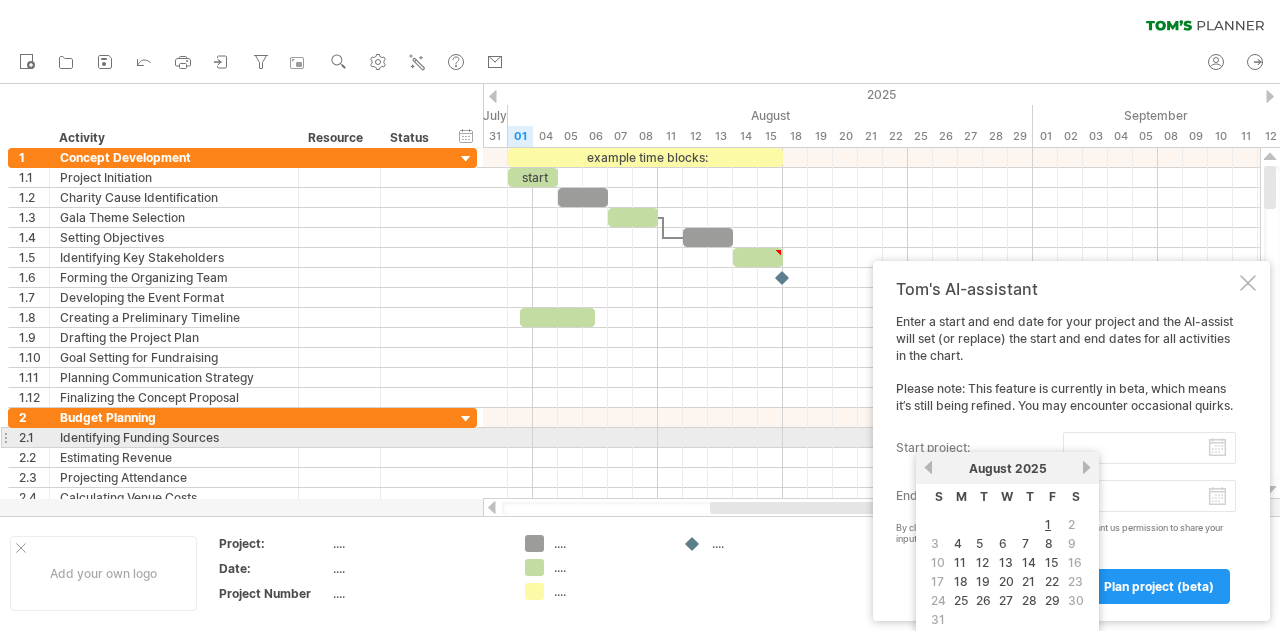 click on "start project:" at bounding box center (1149, 448) 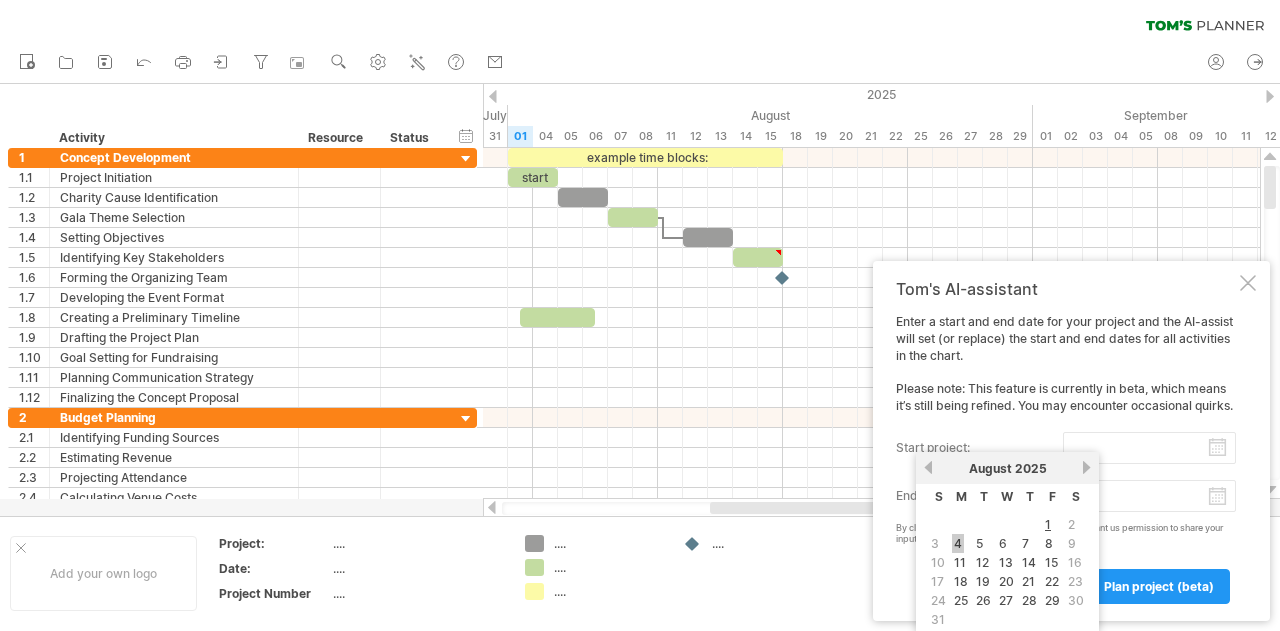 click on "4" at bounding box center [958, 543] 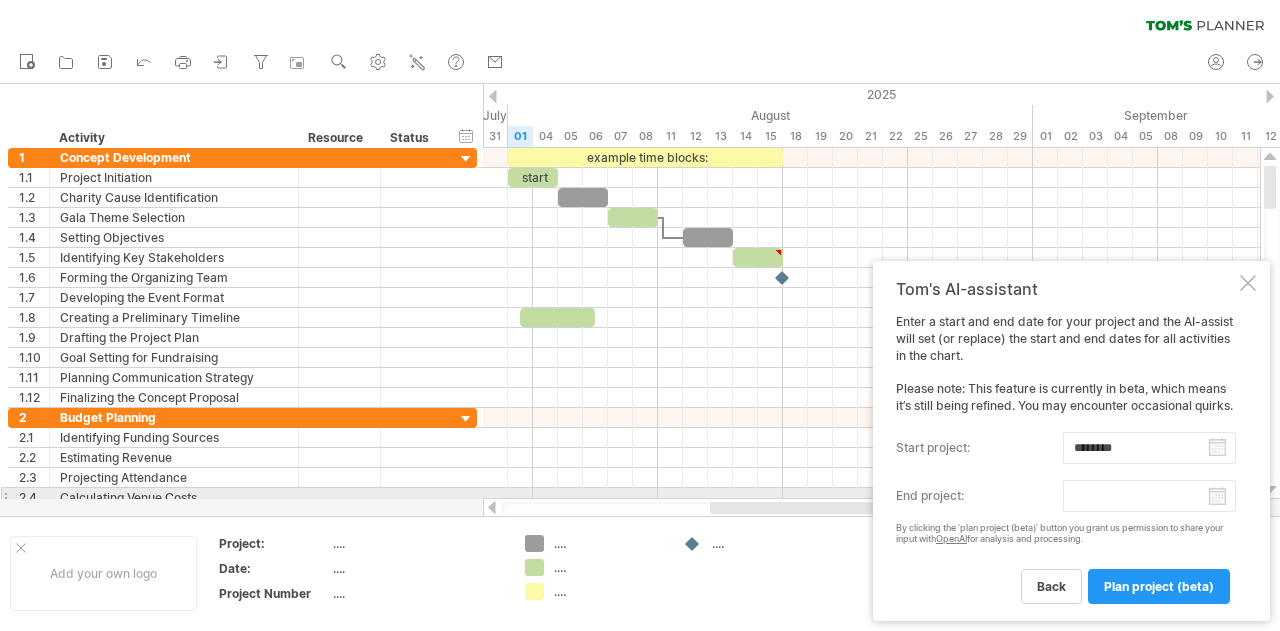 click on "progress(100%)
Trying to reach plan.tomsplanner.com
Connected again...
0%
clear filter
reapply filter" at bounding box center [640, 317] 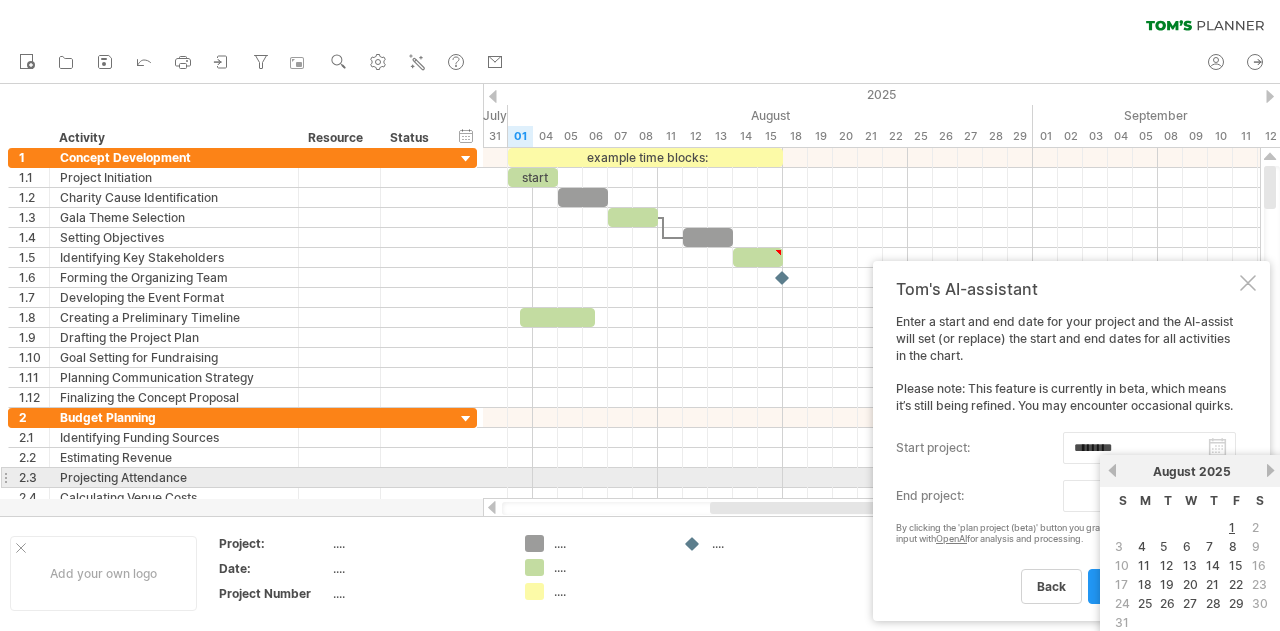 click on "[MONTH]  [YEAR]" at bounding box center (1191, 471) 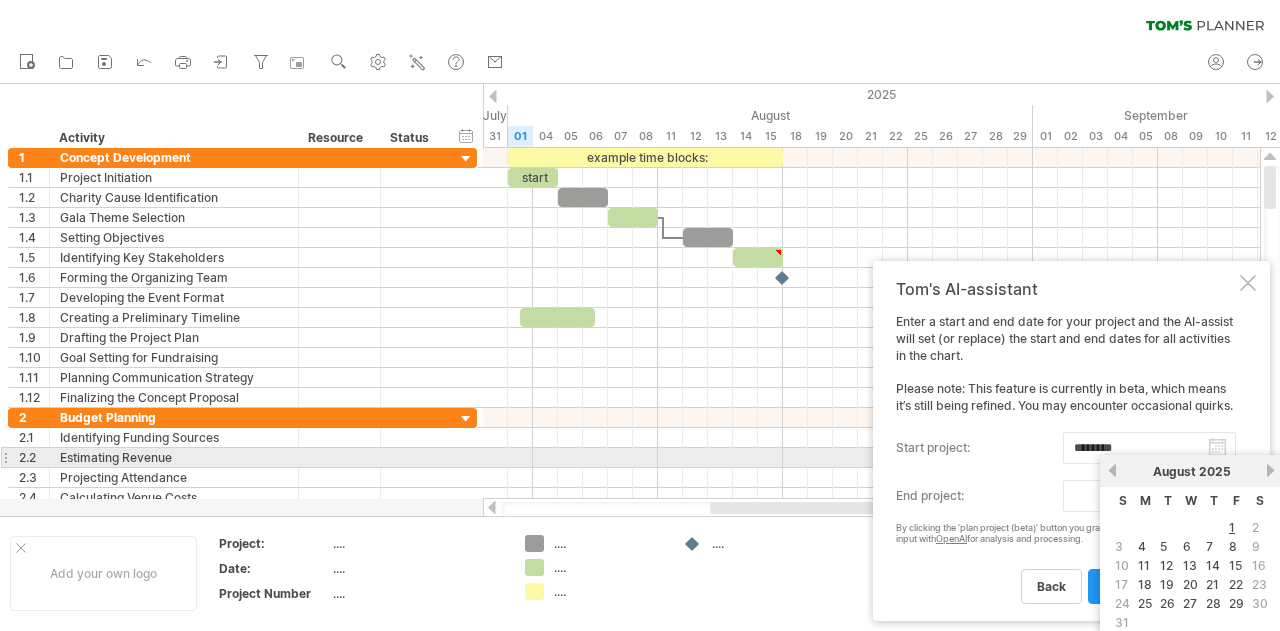 click on "next" at bounding box center [1270, 470] 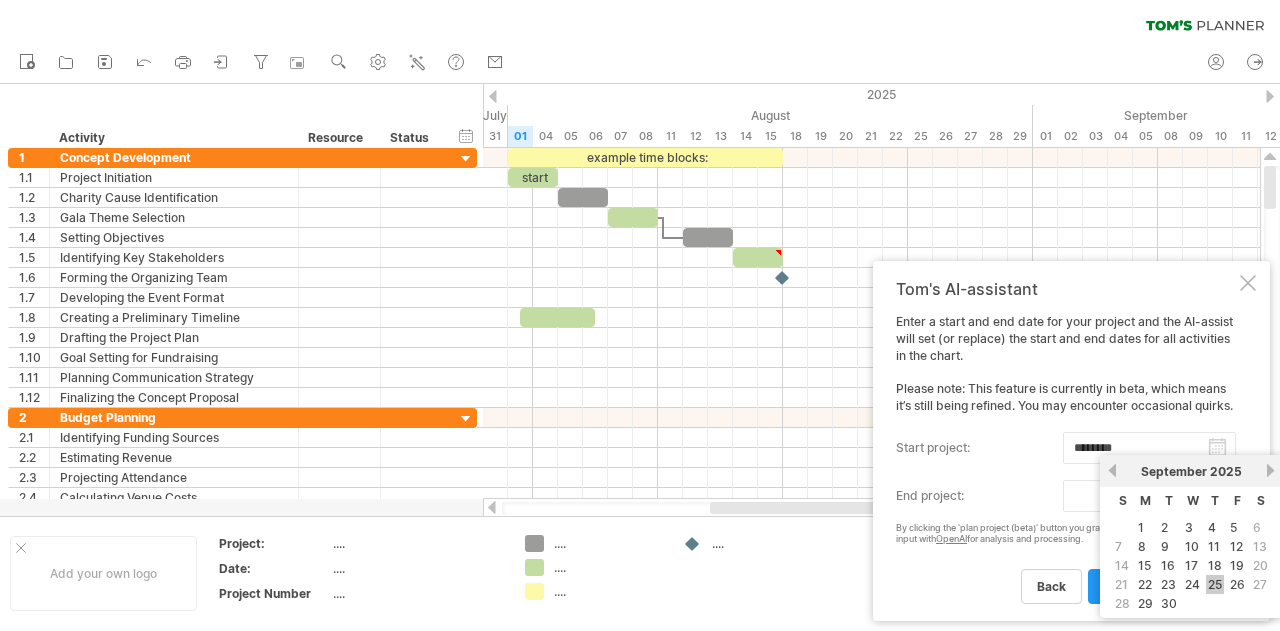 click on "25" at bounding box center (1215, 584) 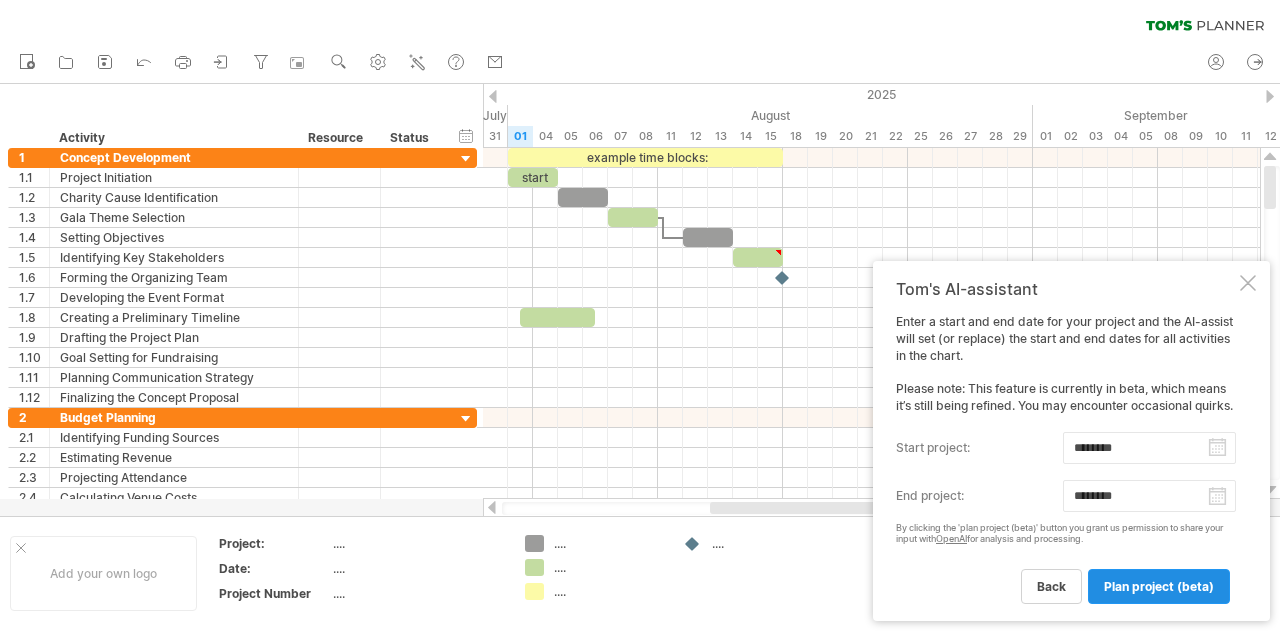 click on "plan project (beta)" at bounding box center [1159, 586] 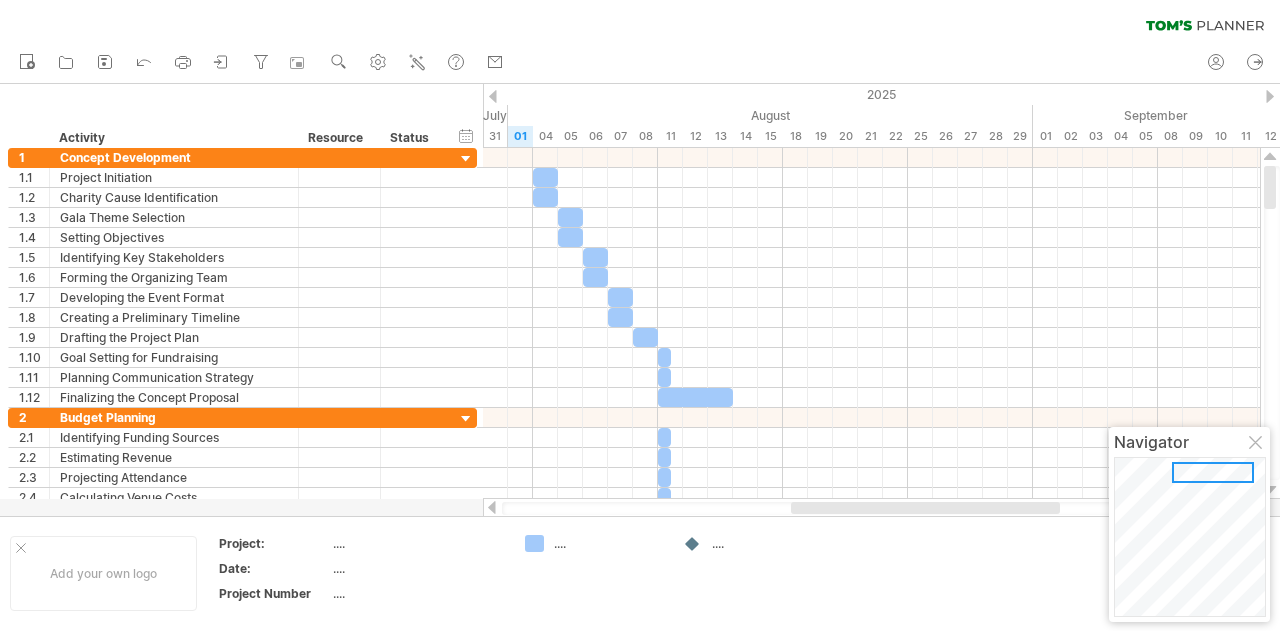 drag, startPoint x: 898, startPoint y: 507, endPoint x: 1018, endPoint y: 512, distance: 120.10412 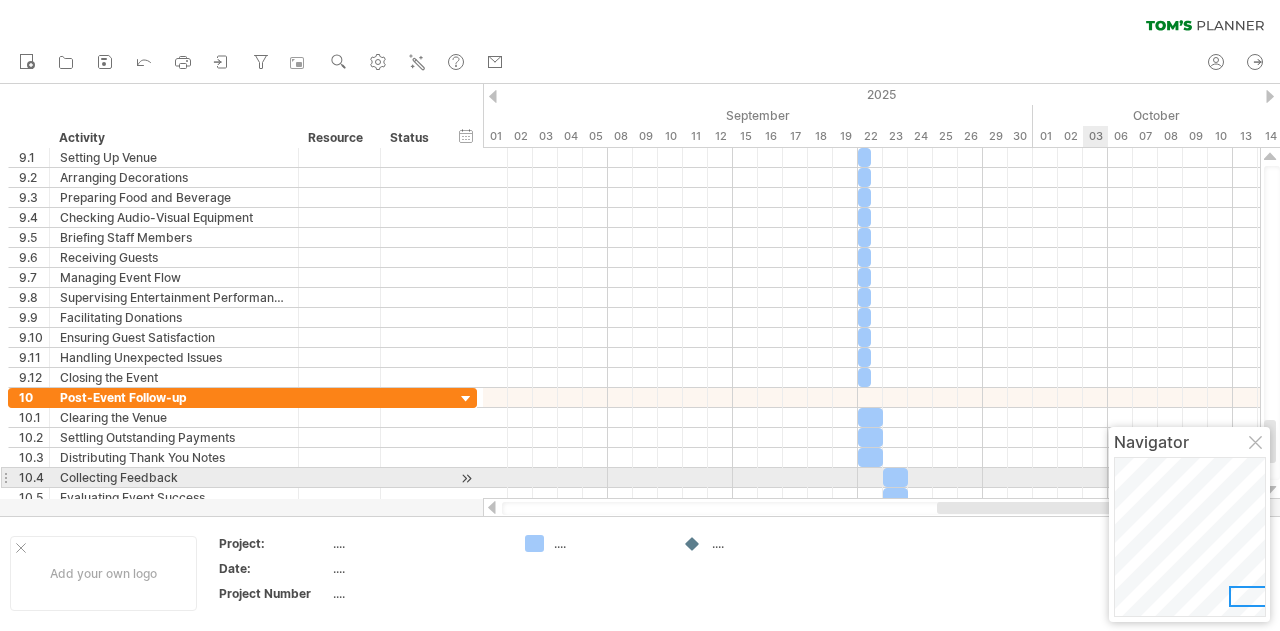 drag, startPoint x: 972, startPoint y: 508, endPoint x: 1275, endPoint y: 481, distance: 304.2006 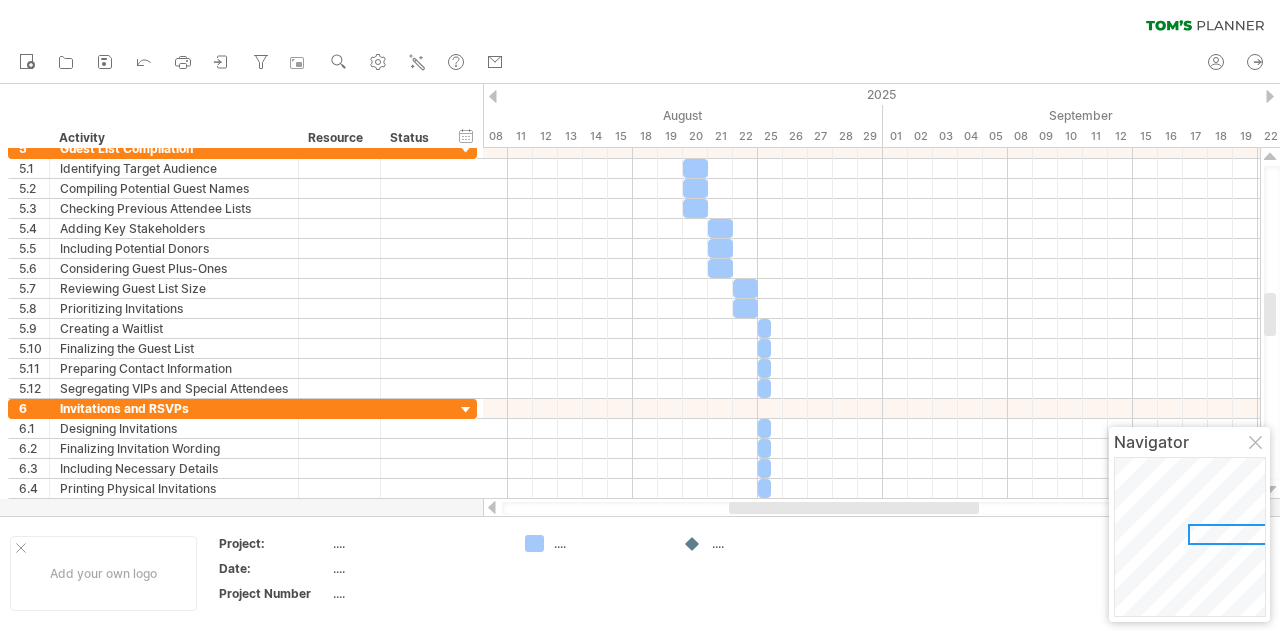 drag, startPoint x: 888, startPoint y: 511, endPoint x: 762, endPoint y: 517, distance: 126.14278 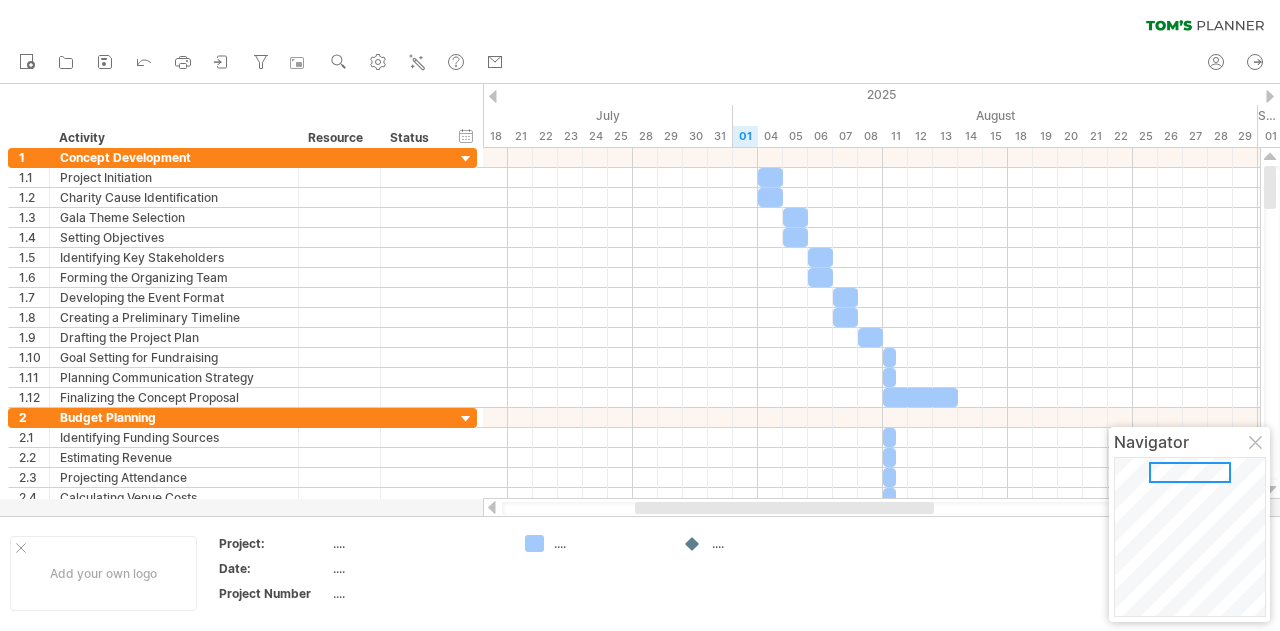 drag, startPoint x: 837, startPoint y: 516, endPoint x: 760, endPoint y: 525, distance: 77.52419 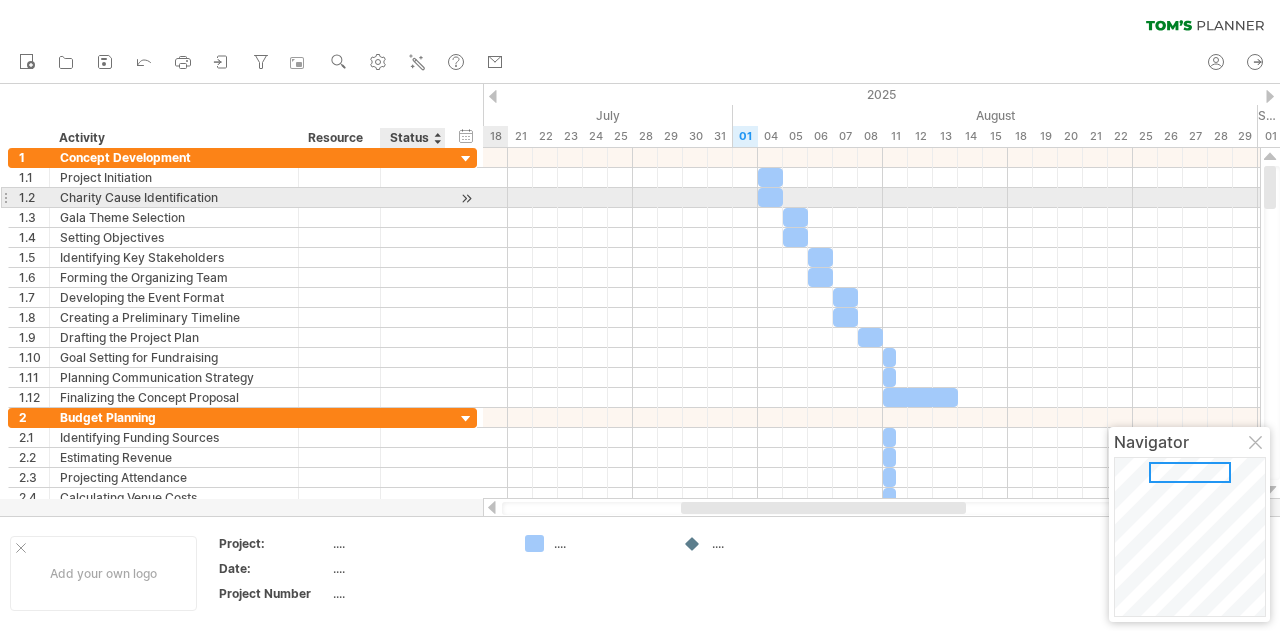 click at bounding box center (413, 197) 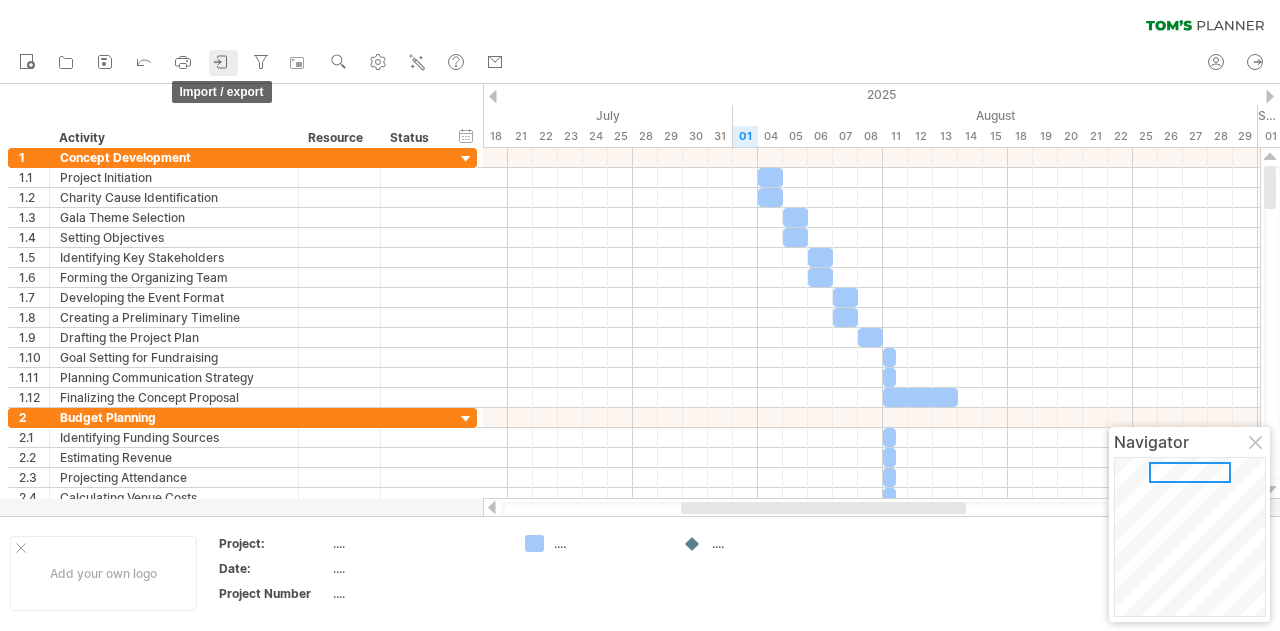 click 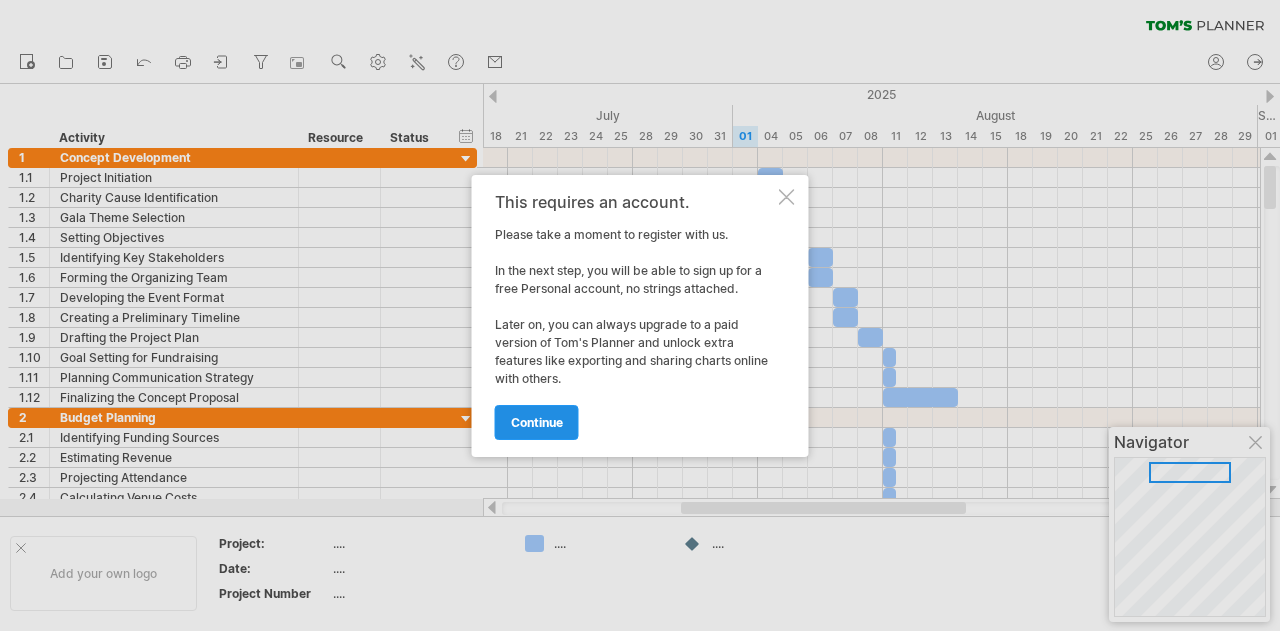click on "continue" at bounding box center [537, 422] 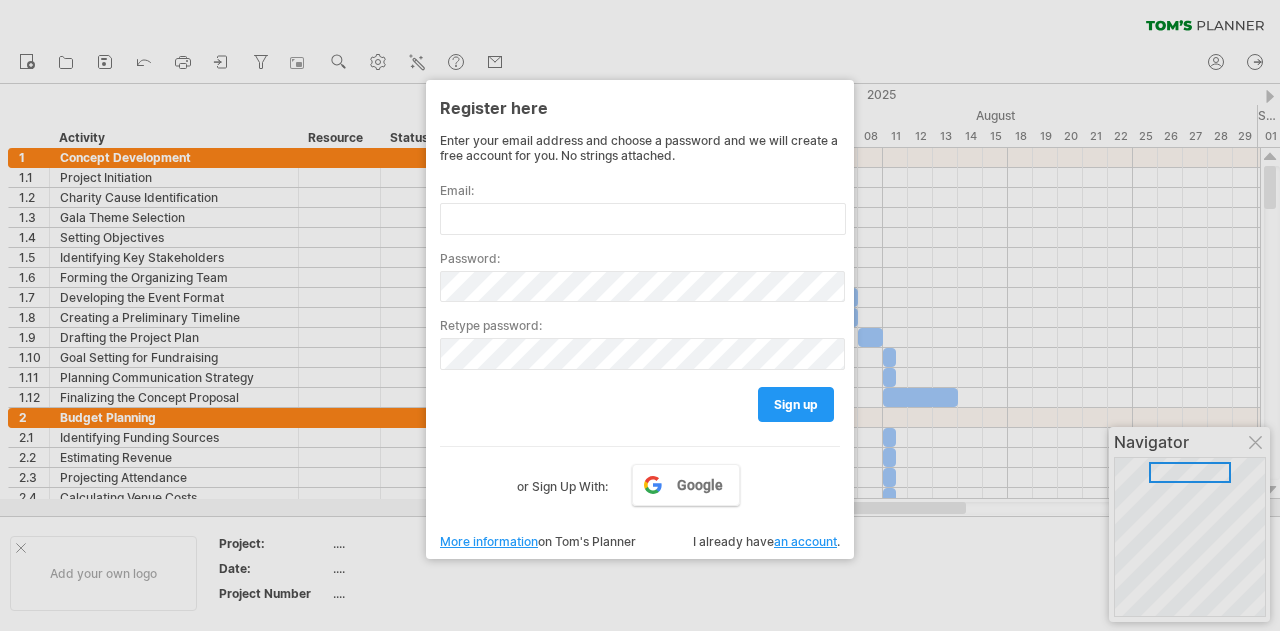click at bounding box center [640, 315] 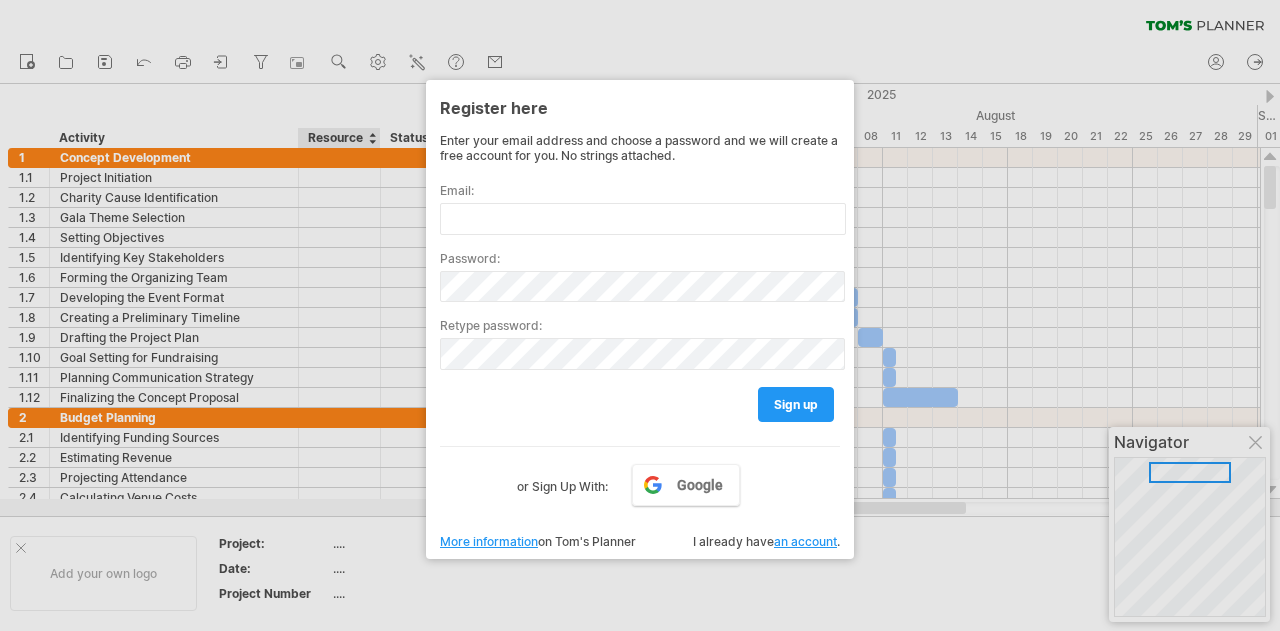 click at bounding box center [640, 315] 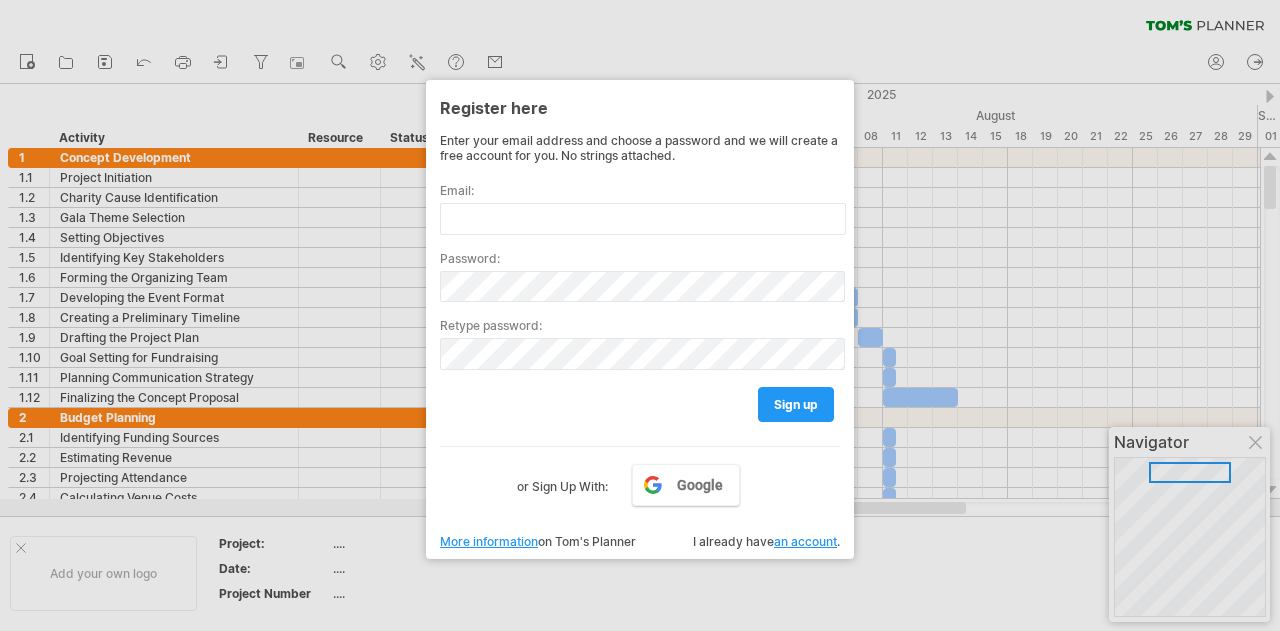 click at bounding box center [640, 315] 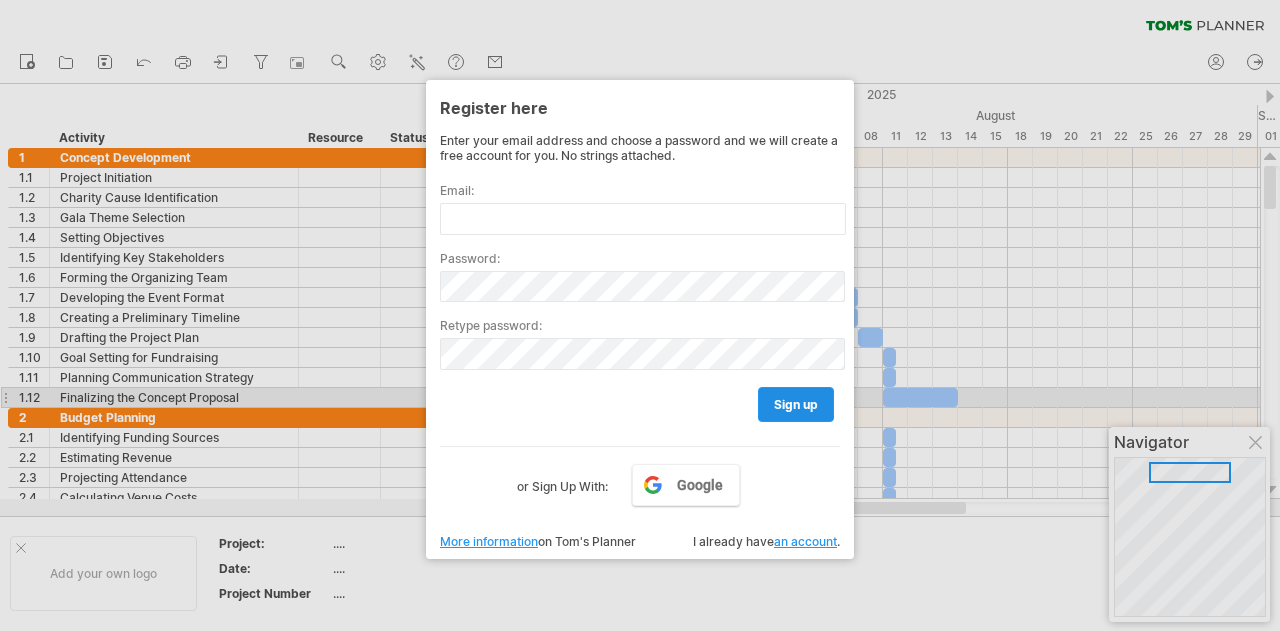 click on "sign up" at bounding box center [796, 404] 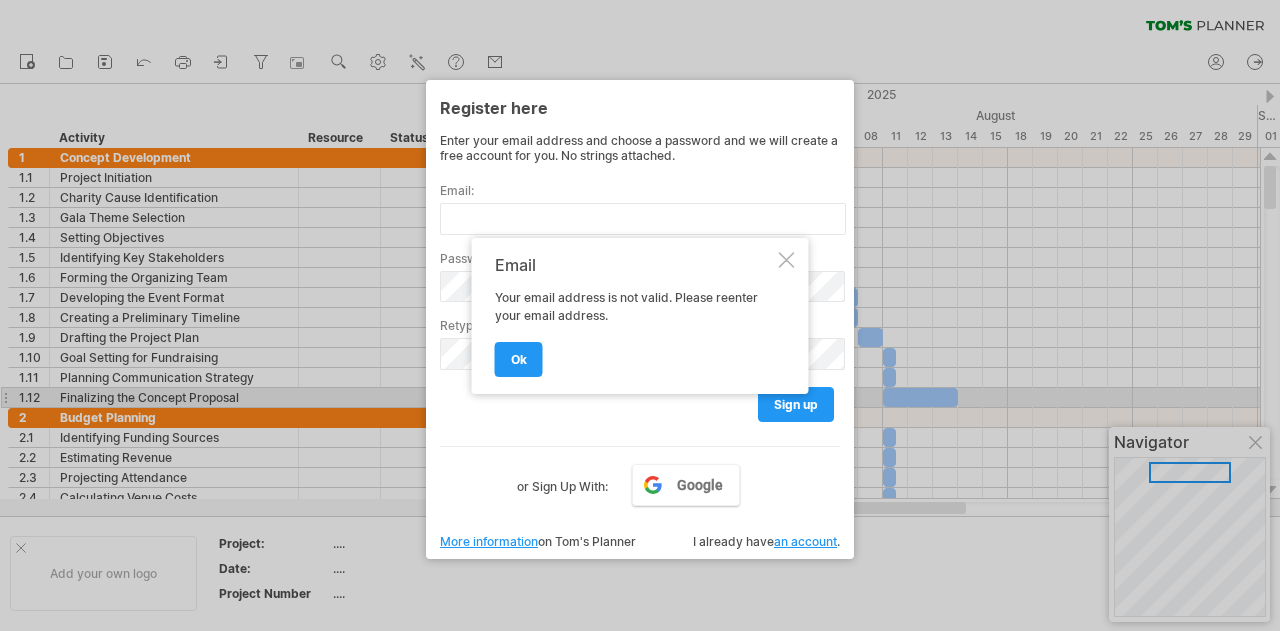 click on "Email Your email address is not valid. Please reenter your email address. ok" at bounding box center (640, 316) 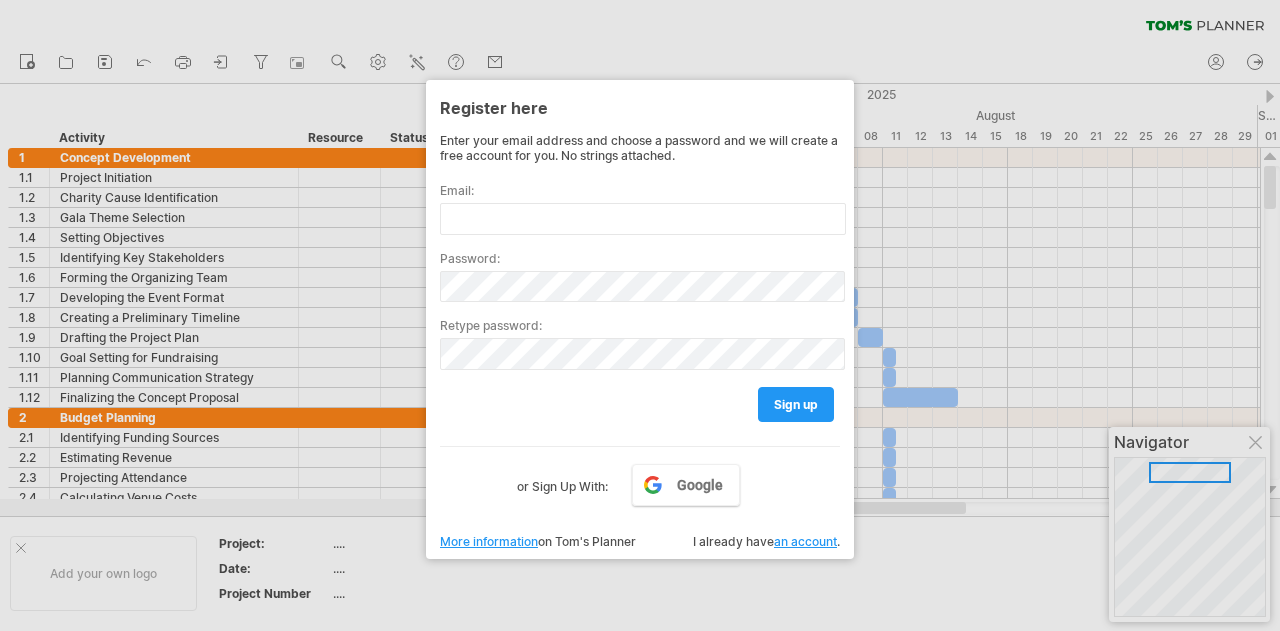 click at bounding box center [640, 315] 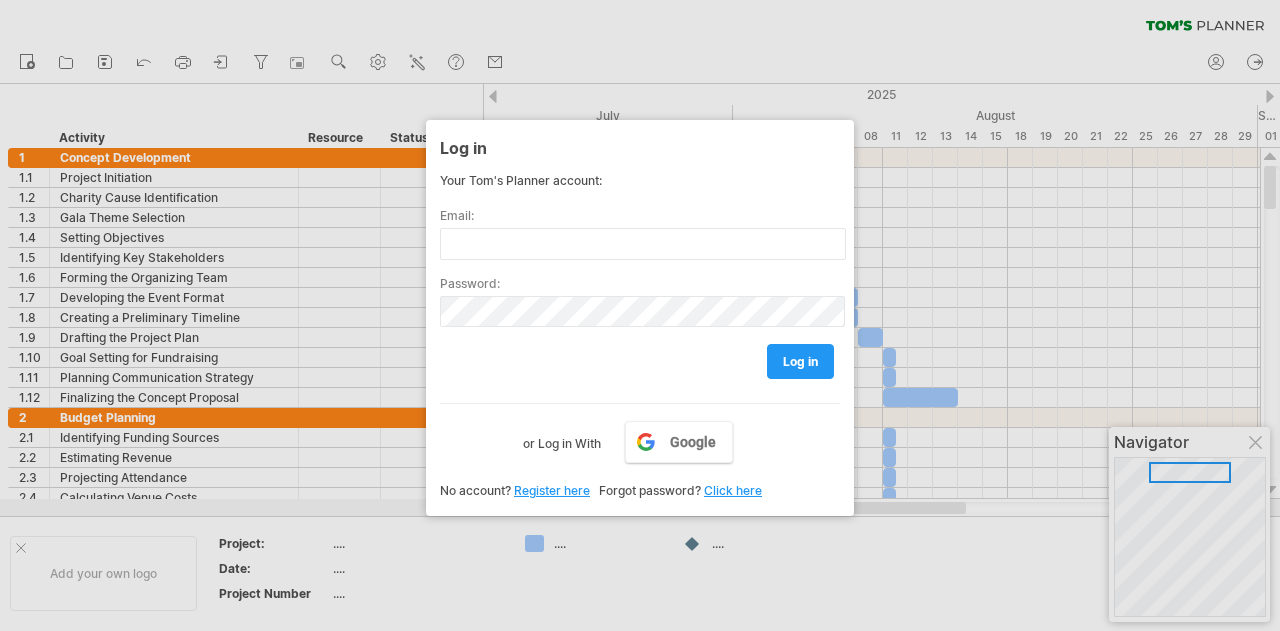 click at bounding box center (640, 315) 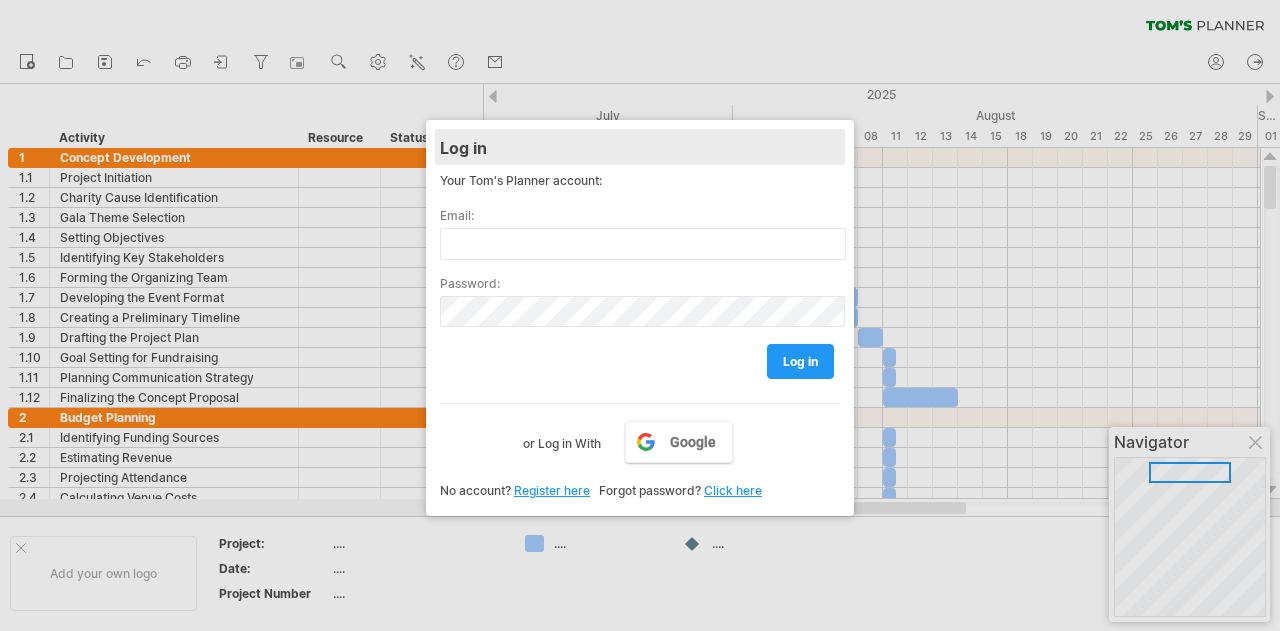 click on "Log in" at bounding box center [640, 147] 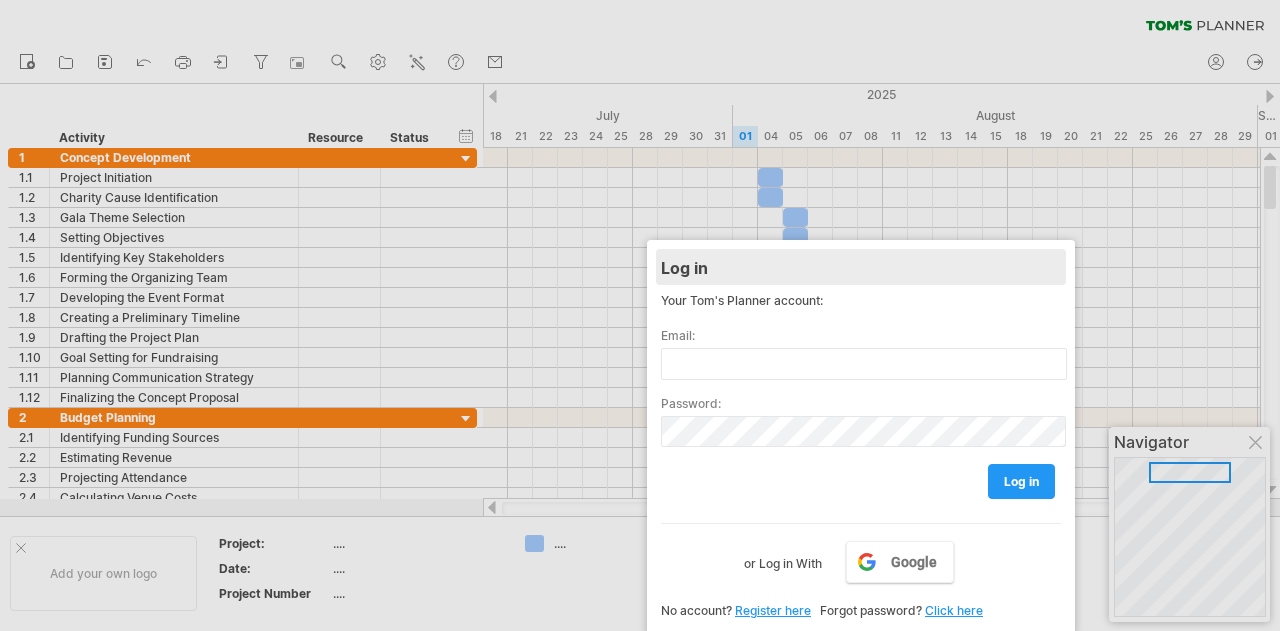 drag, startPoint x: 596, startPoint y: 152, endPoint x: 801, endPoint y: 271, distance: 237.03586 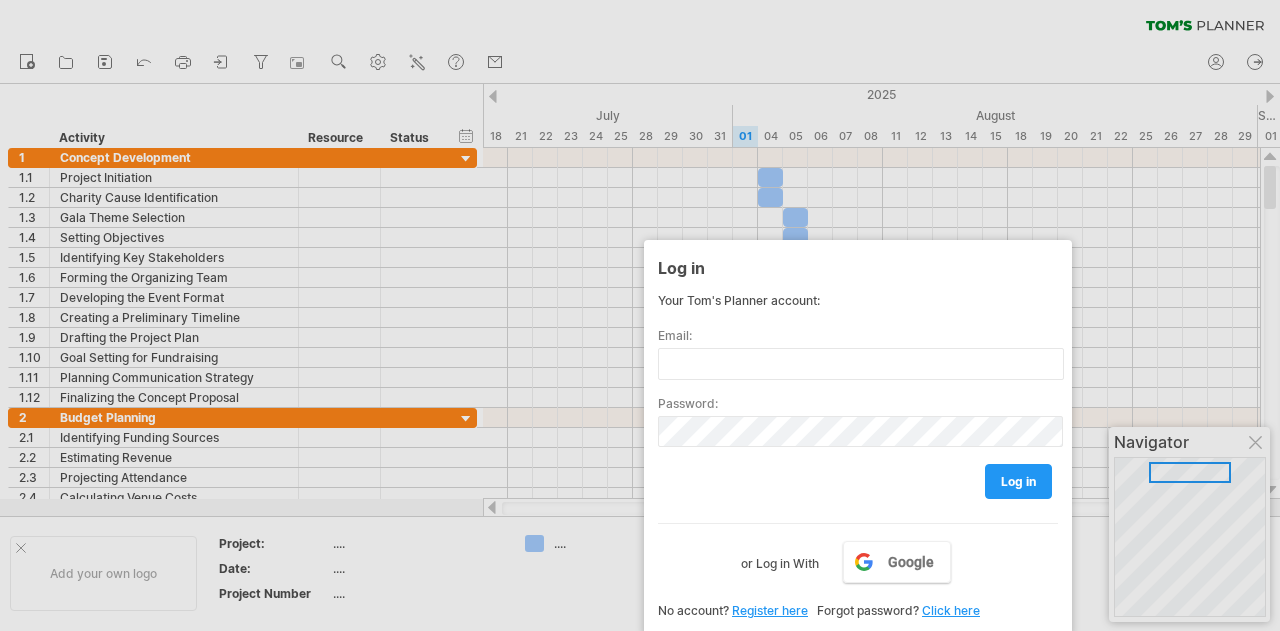 click at bounding box center [640, 315] 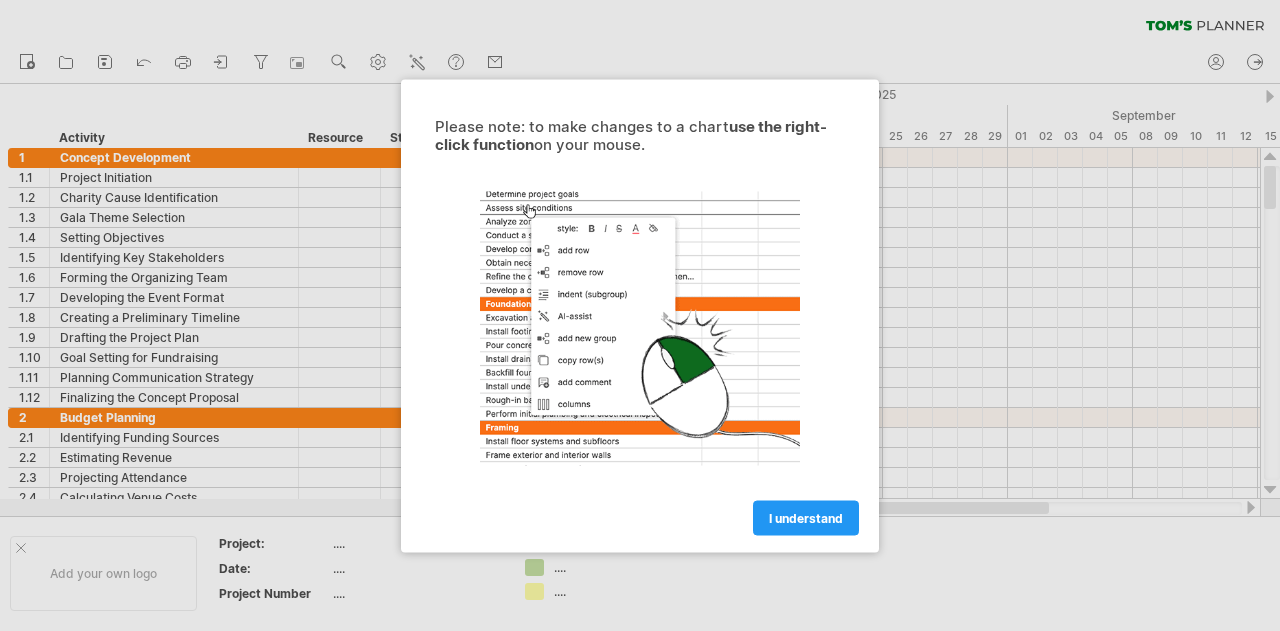 scroll, scrollTop: 0, scrollLeft: 0, axis: both 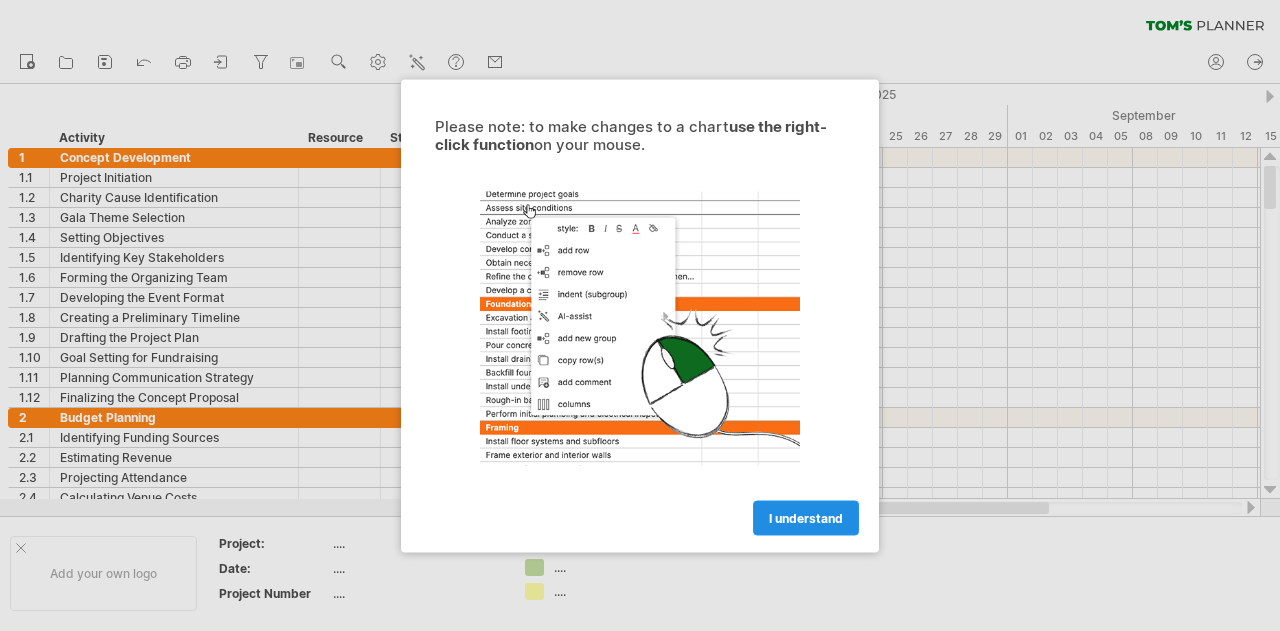 click on "I understand" at bounding box center (806, 517) 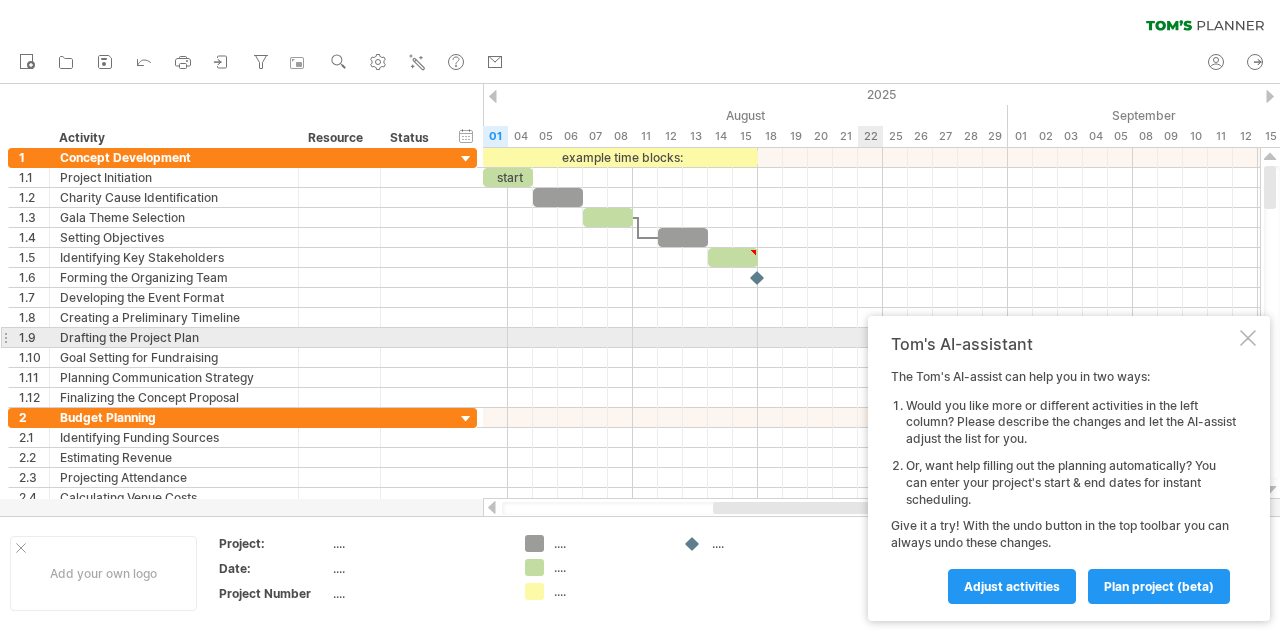 click at bounding box center (1248, 338) 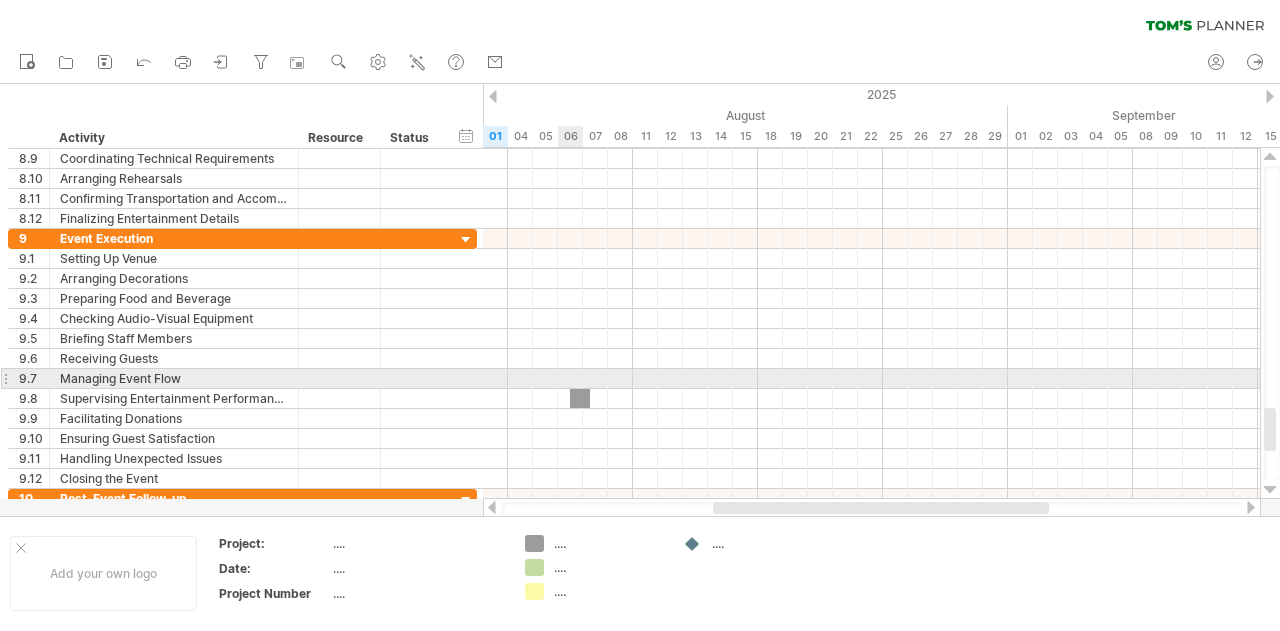drag, startPoint x: 532, startPoint y: 542, endPoint x: 579, endPoint y: 386, distance: 162.92636 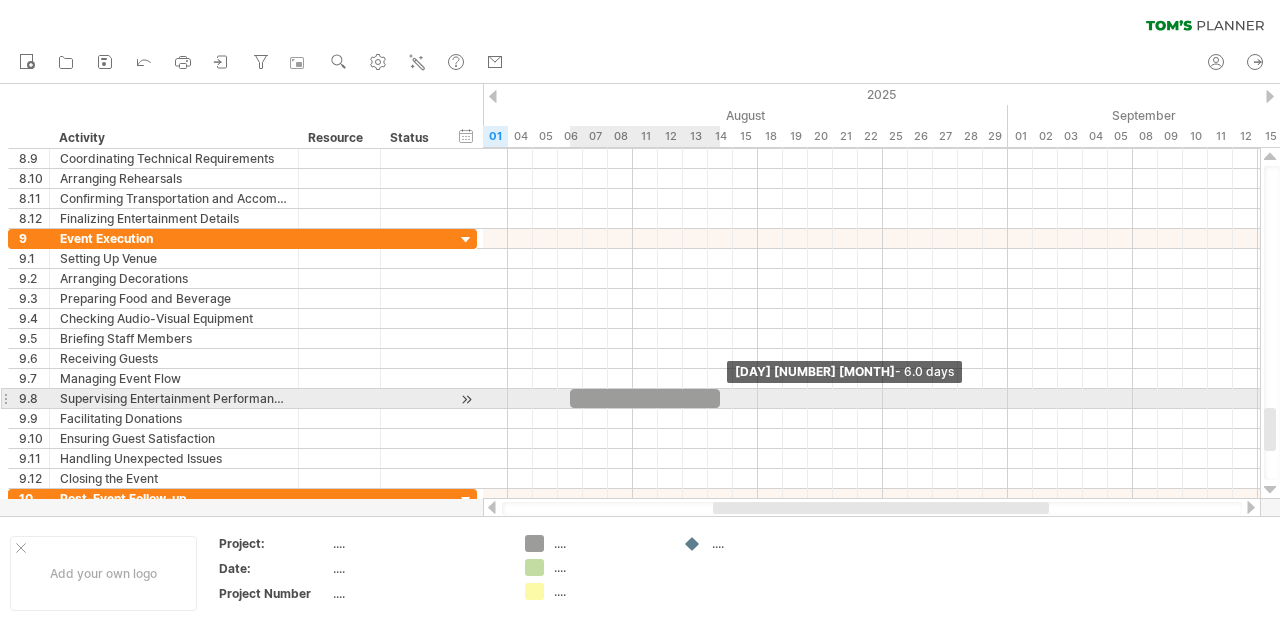 drag, startPoint x: 582, startPoint y: 392, endPoint x: 718, endPoint y: 390, distance: 136.01471 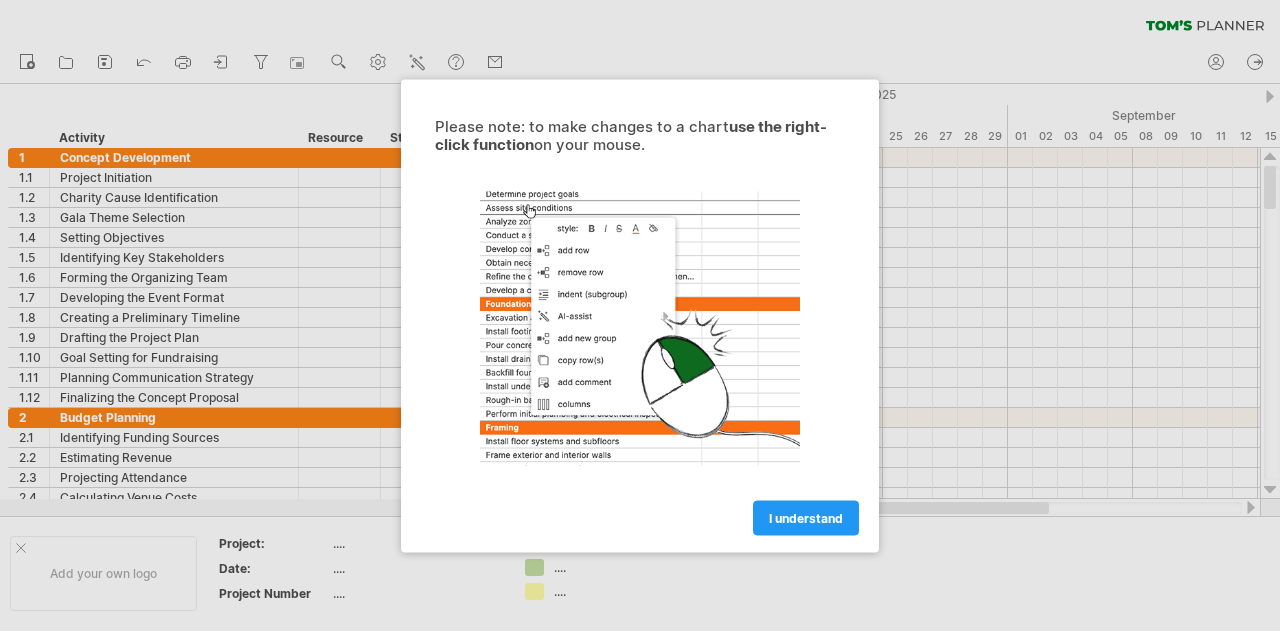 scroll, scrollTop: 0, scrollLeft: 0, axis: both 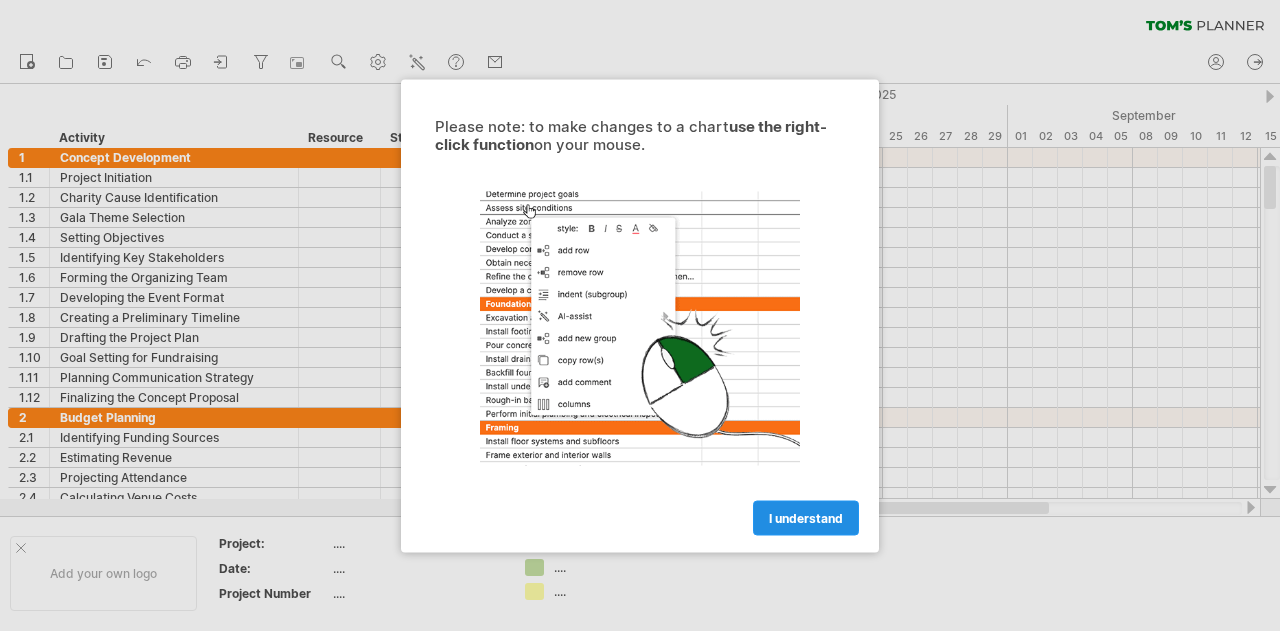 click on "I understand" at bounding box center [806, 517] 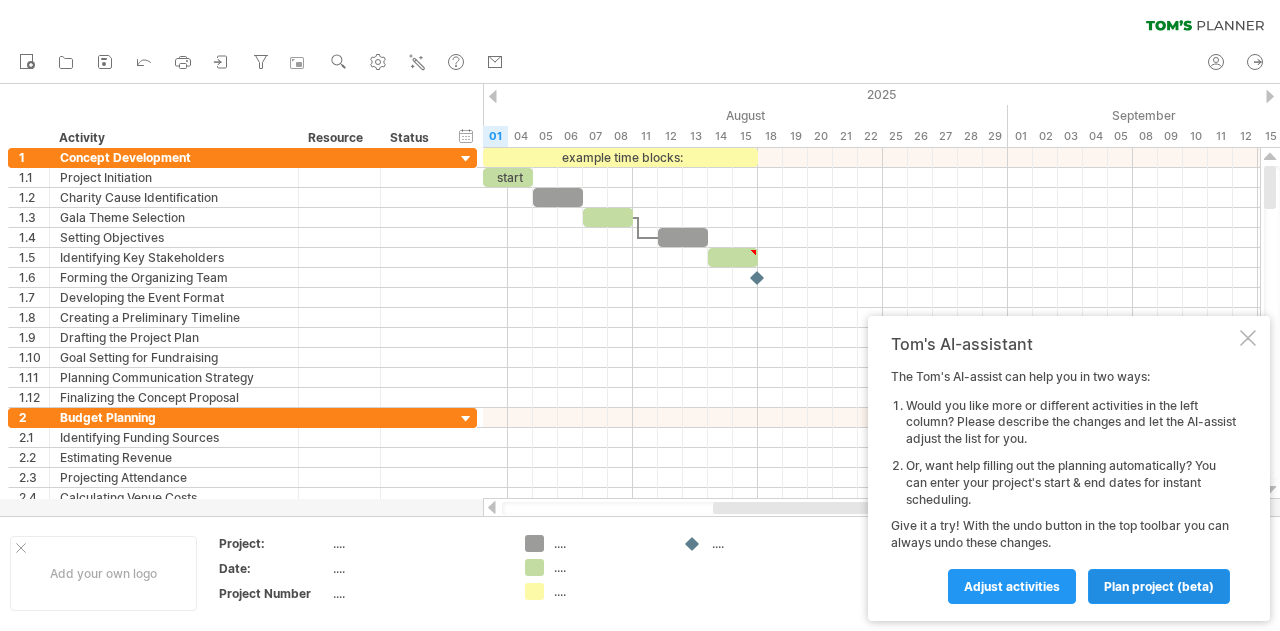 click on "plan project (beta)" at bounding box center (1159, 586) 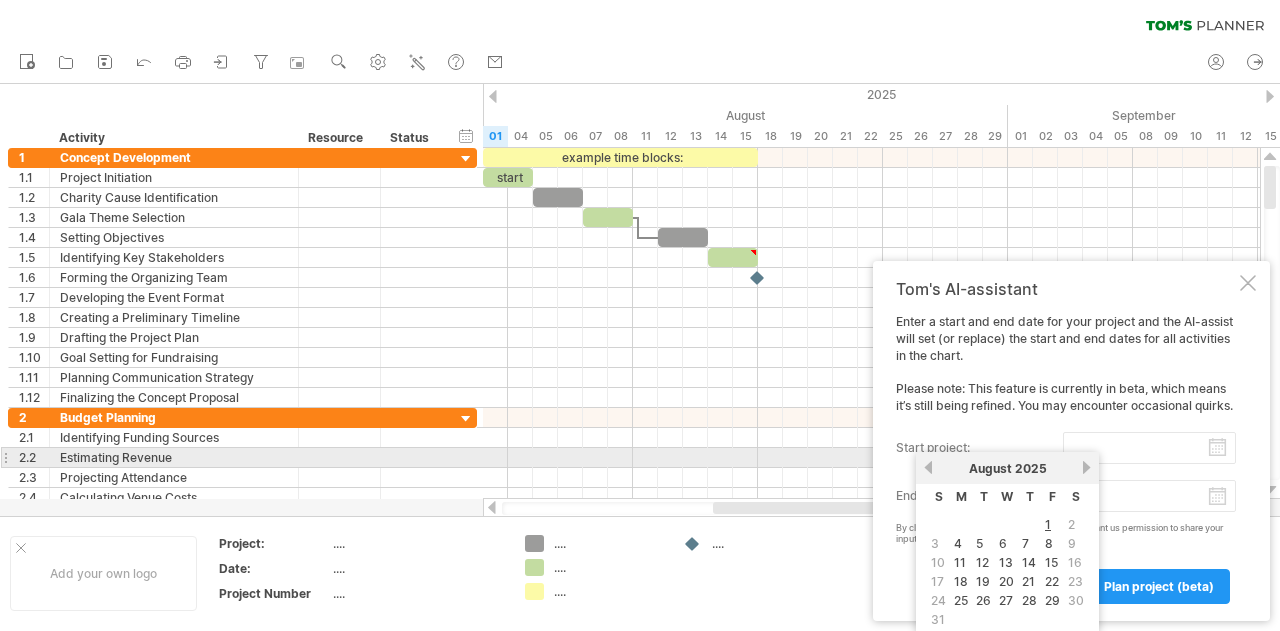 click on "start project:" at bounding box center (1149, 448) 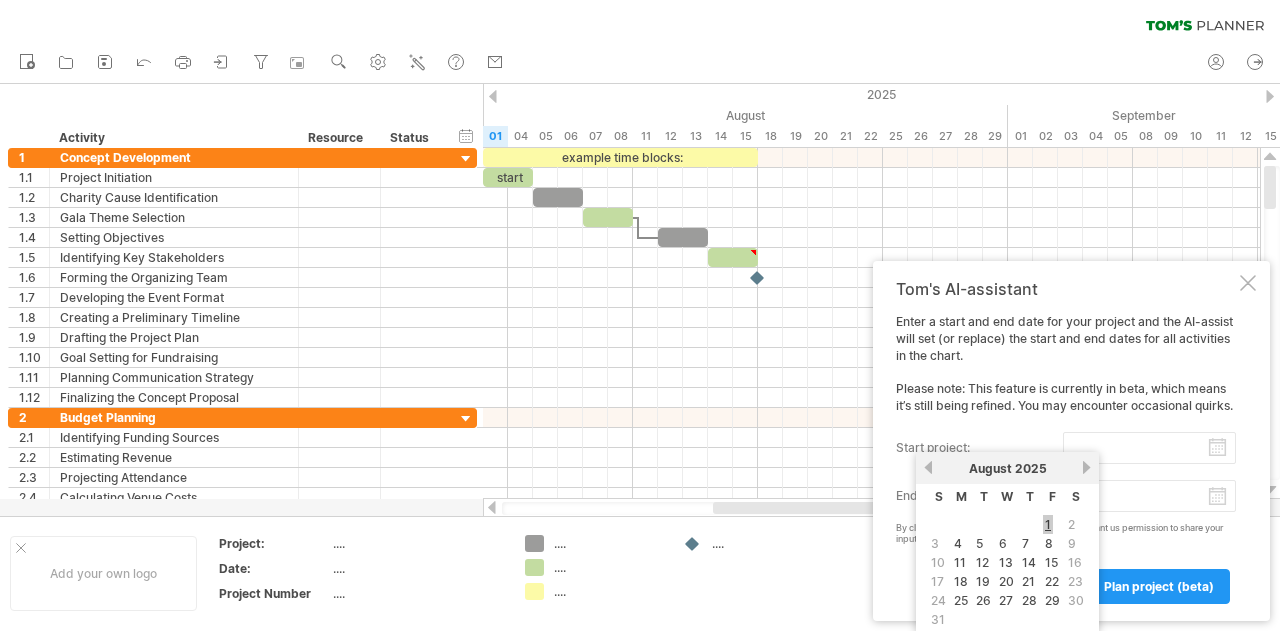 click on "1" at bounding box center [1048, 524] 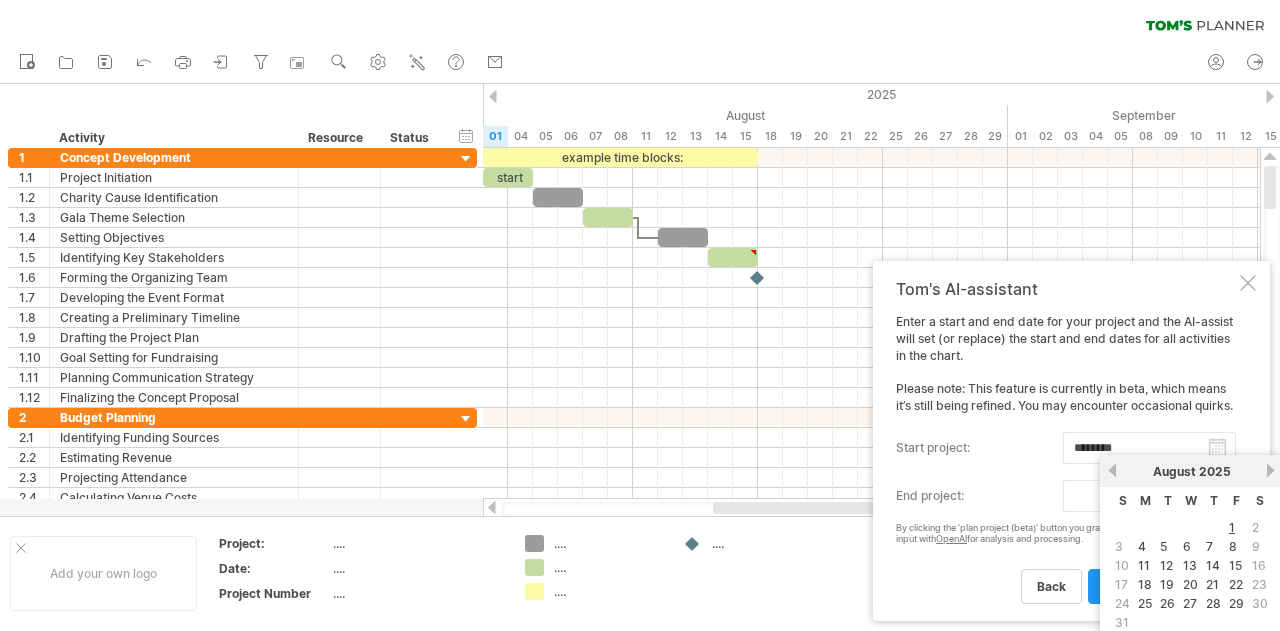 click on "progress(100%)
Trying to reach plan.tomsplanner.com
Connected again...
0%
clear filter
reapply filter" at bounding box center [640, 317] 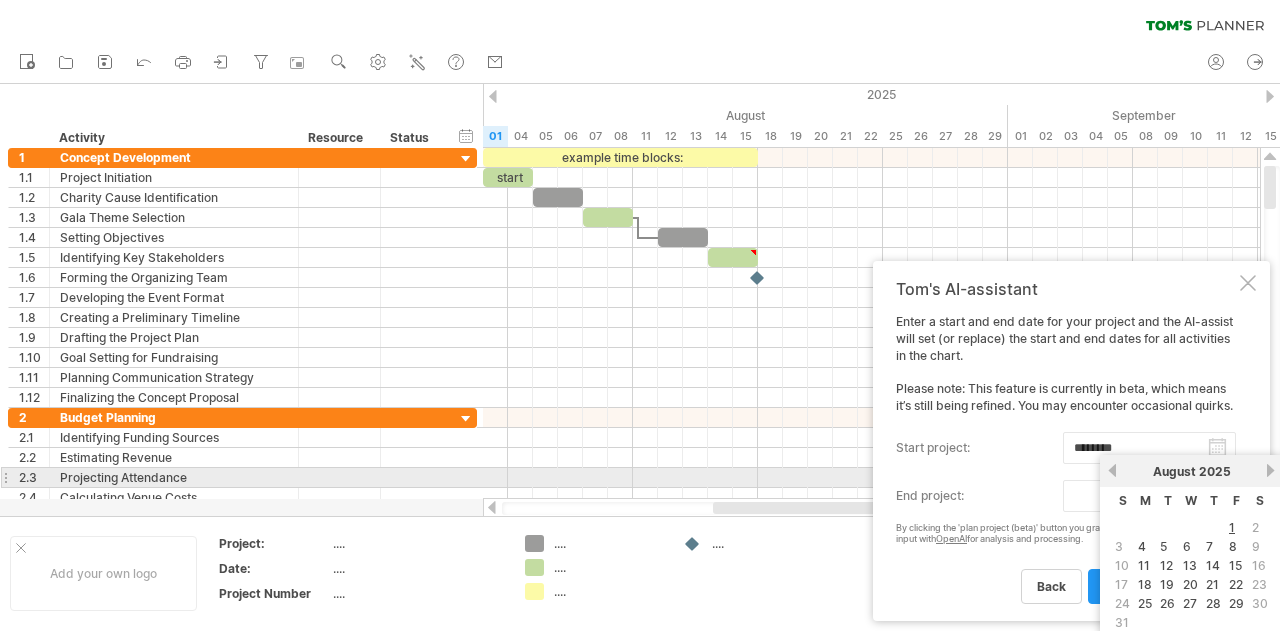 click on "next" at bounding box center [1270, 470] 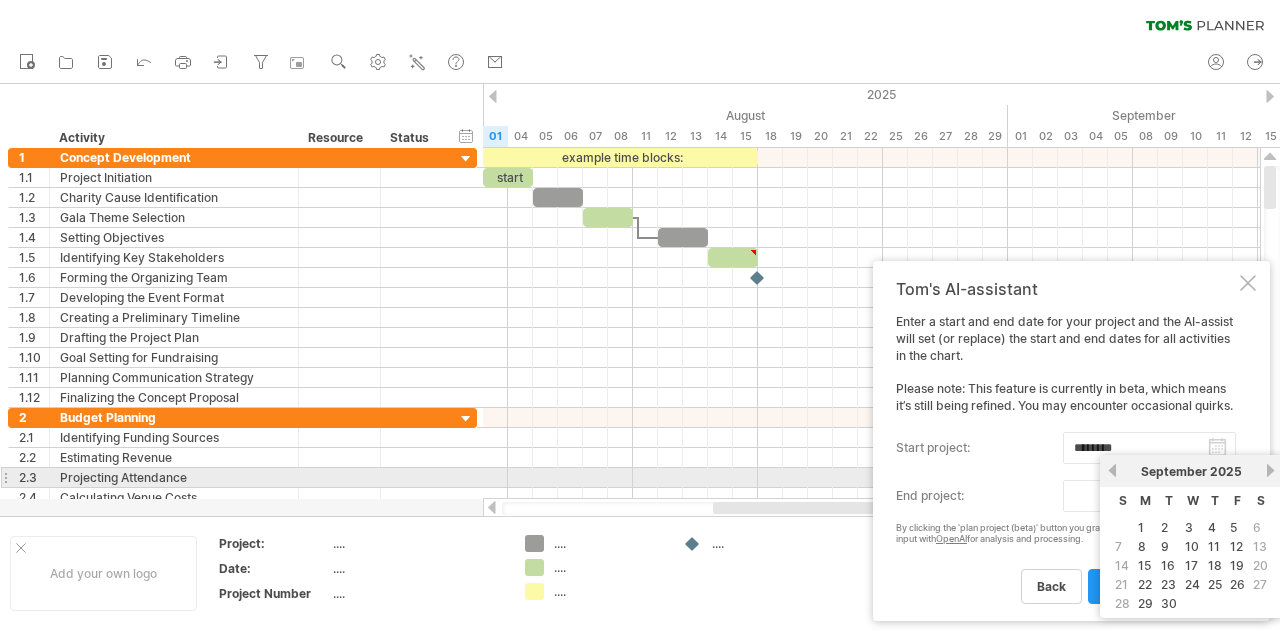 click on "next" at bounding box center (1270, 470) 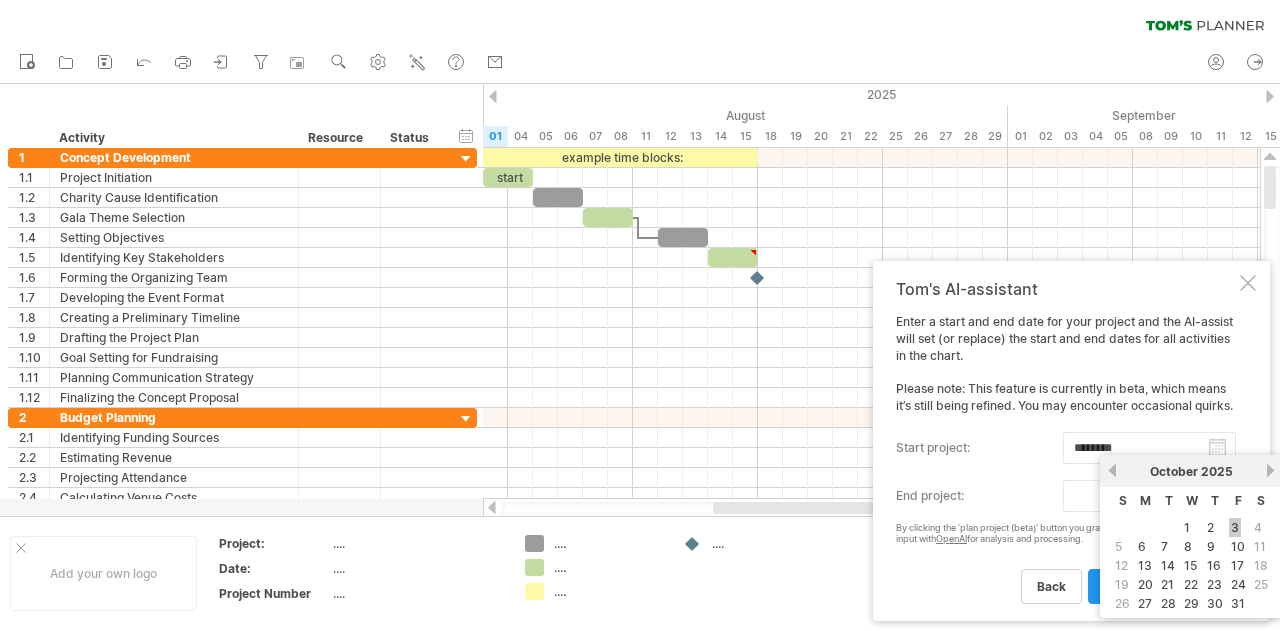 click on "3" at bounding box center (1235, 527) 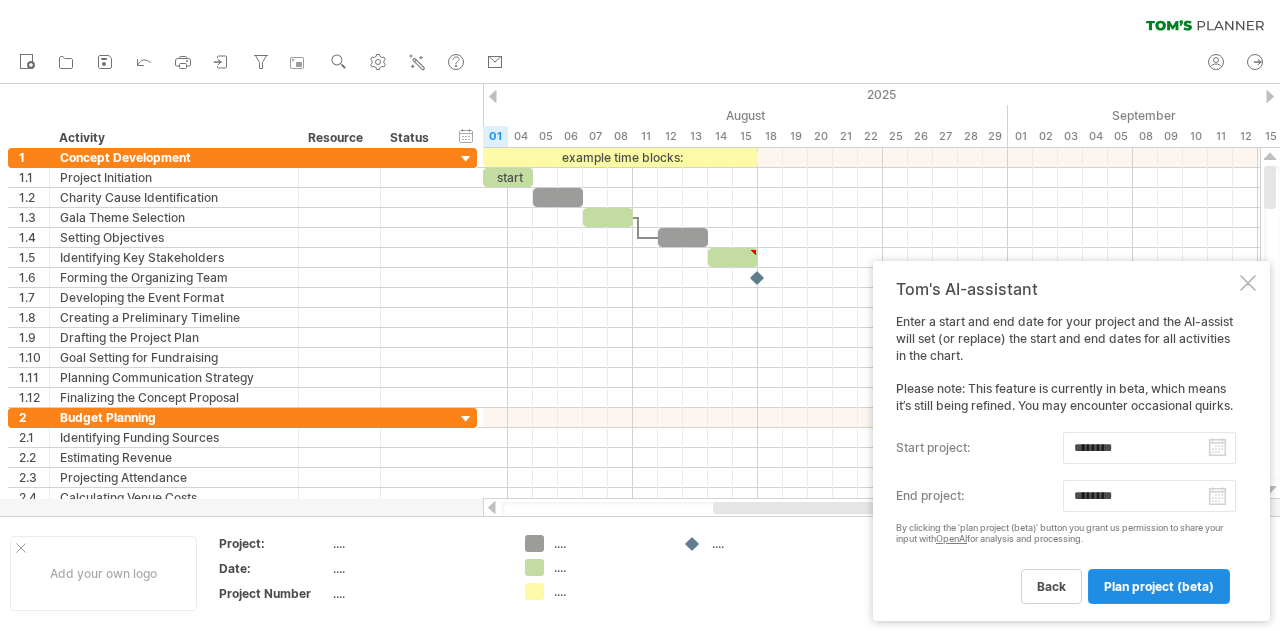 click on "plan project (beta)" at bounding box center (1159, 586) 